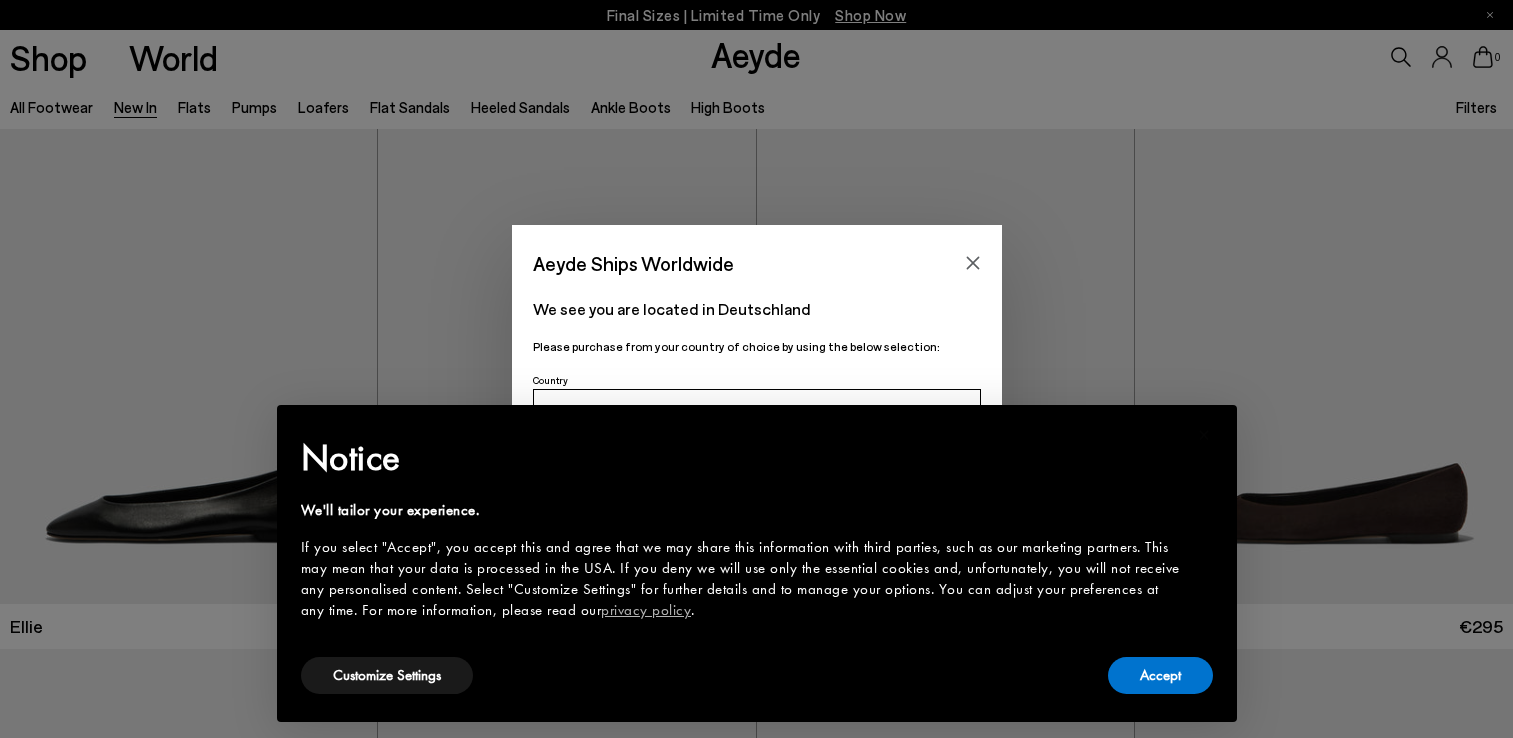 scroll, scrollTop: 0, scrollLeft: 0, axis: both 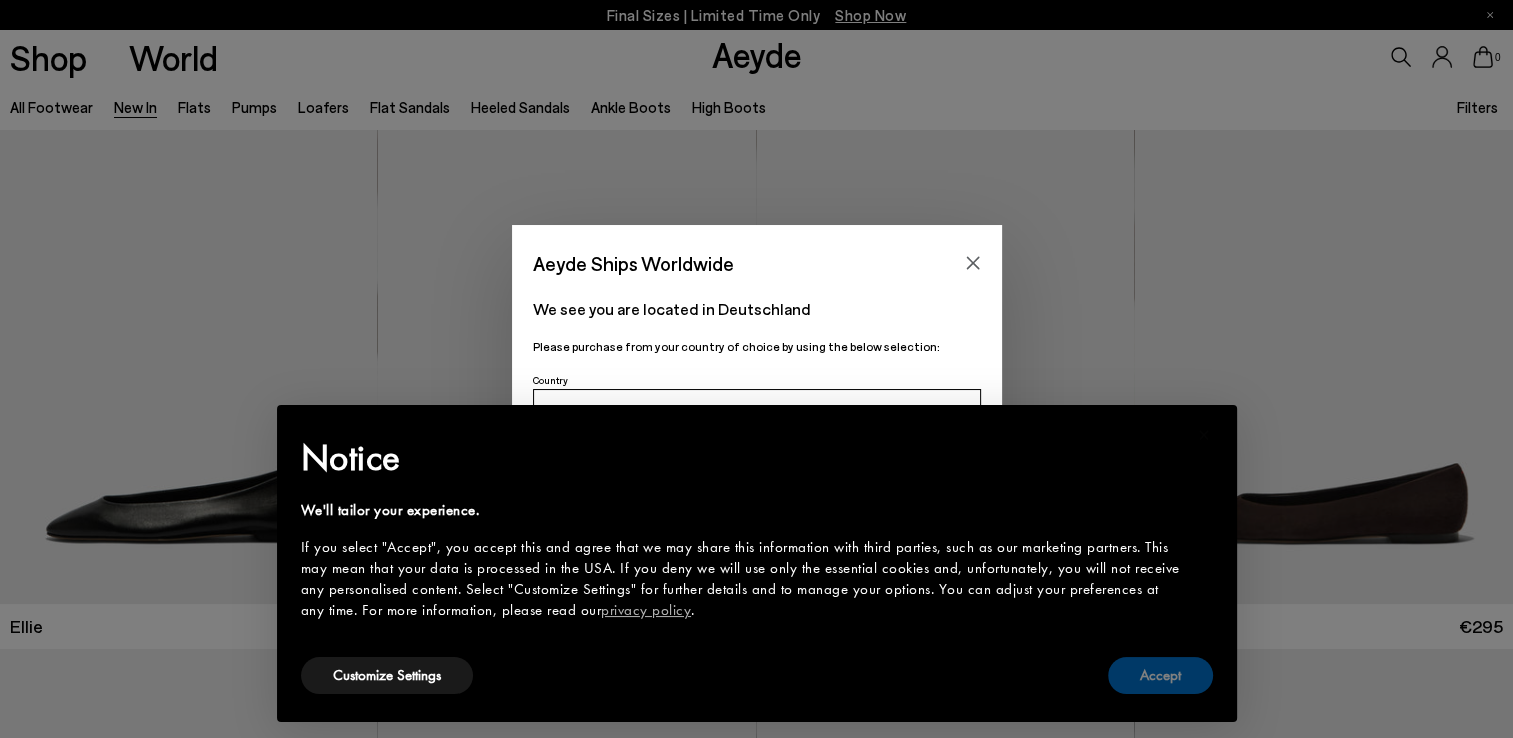 click on "Accept" at bounding box center (1160, 675) 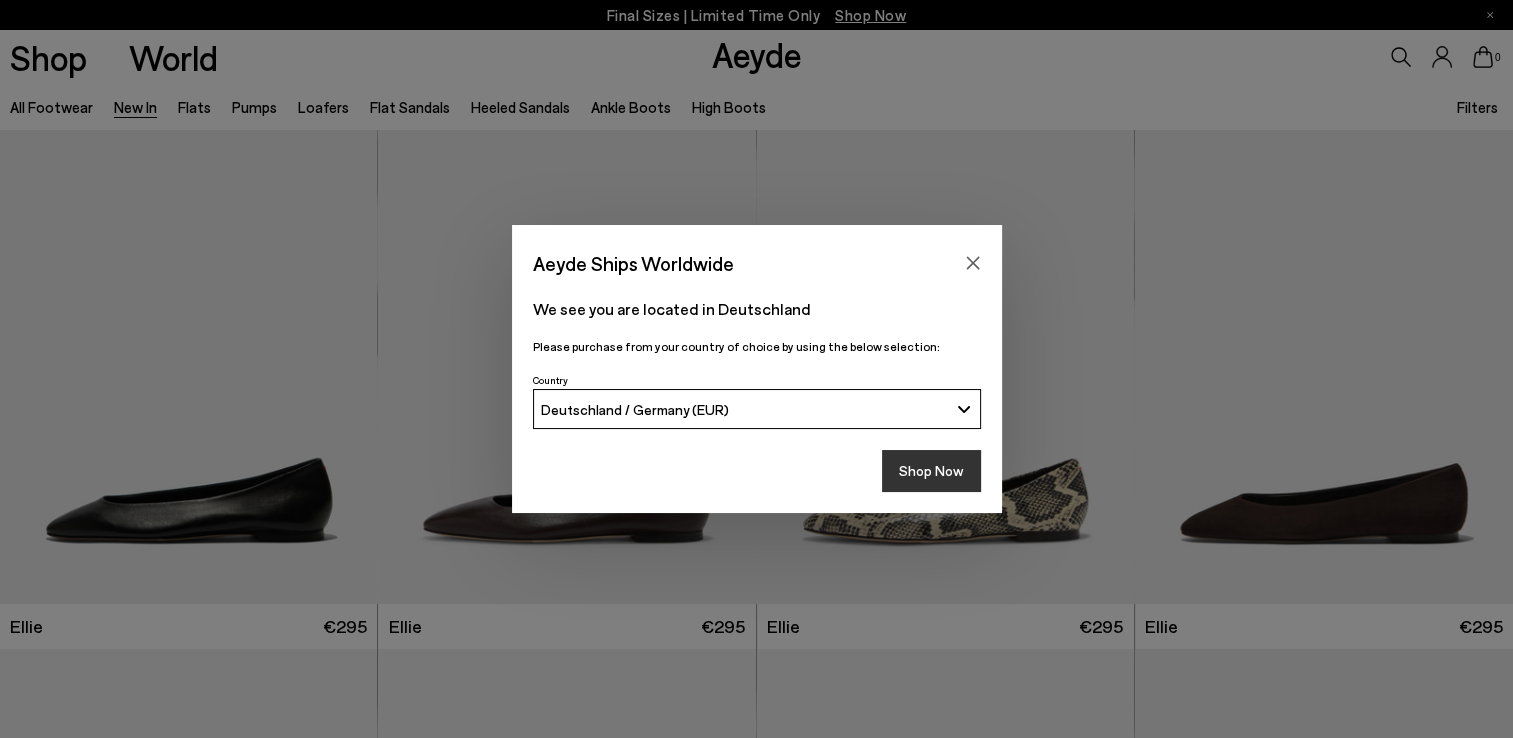 click on "Shop Now" at bounding box center (931, 471) 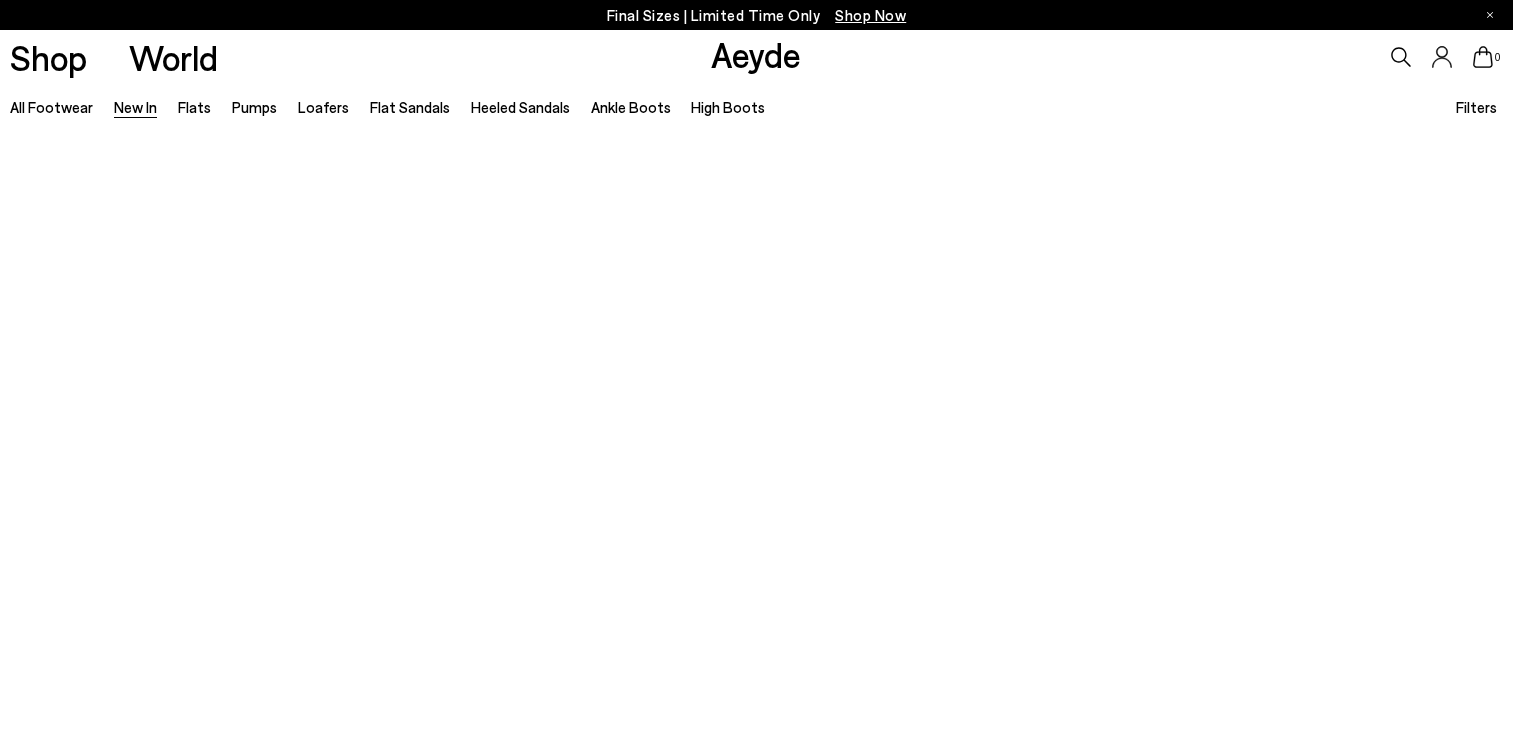 scroll, scrollTop: 0, scrollLeft: 0, axis: both 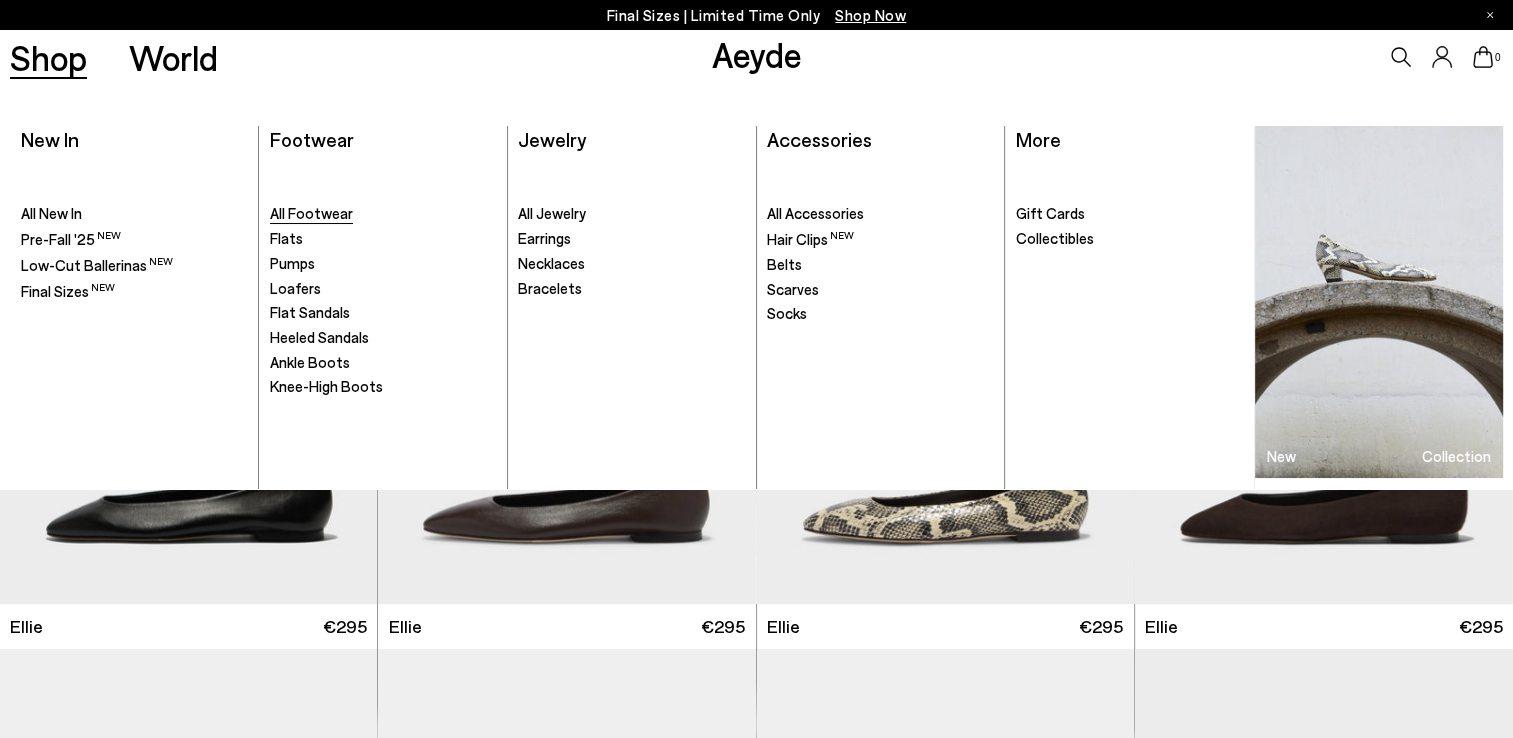 click on "All Footwear" at bounding box center (311, 213) 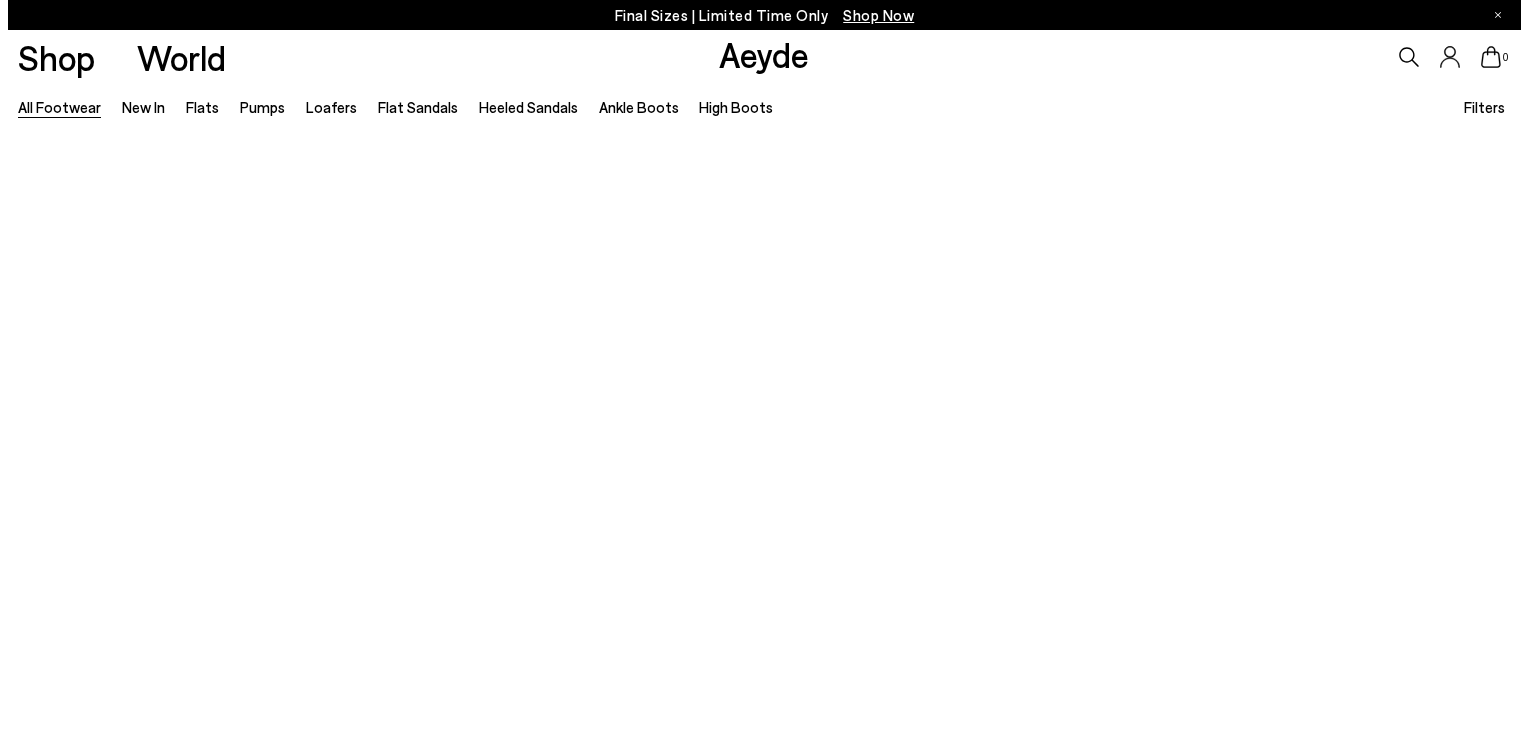 scroll, scrollTop: 0, scrollLeft: 0, axis: both 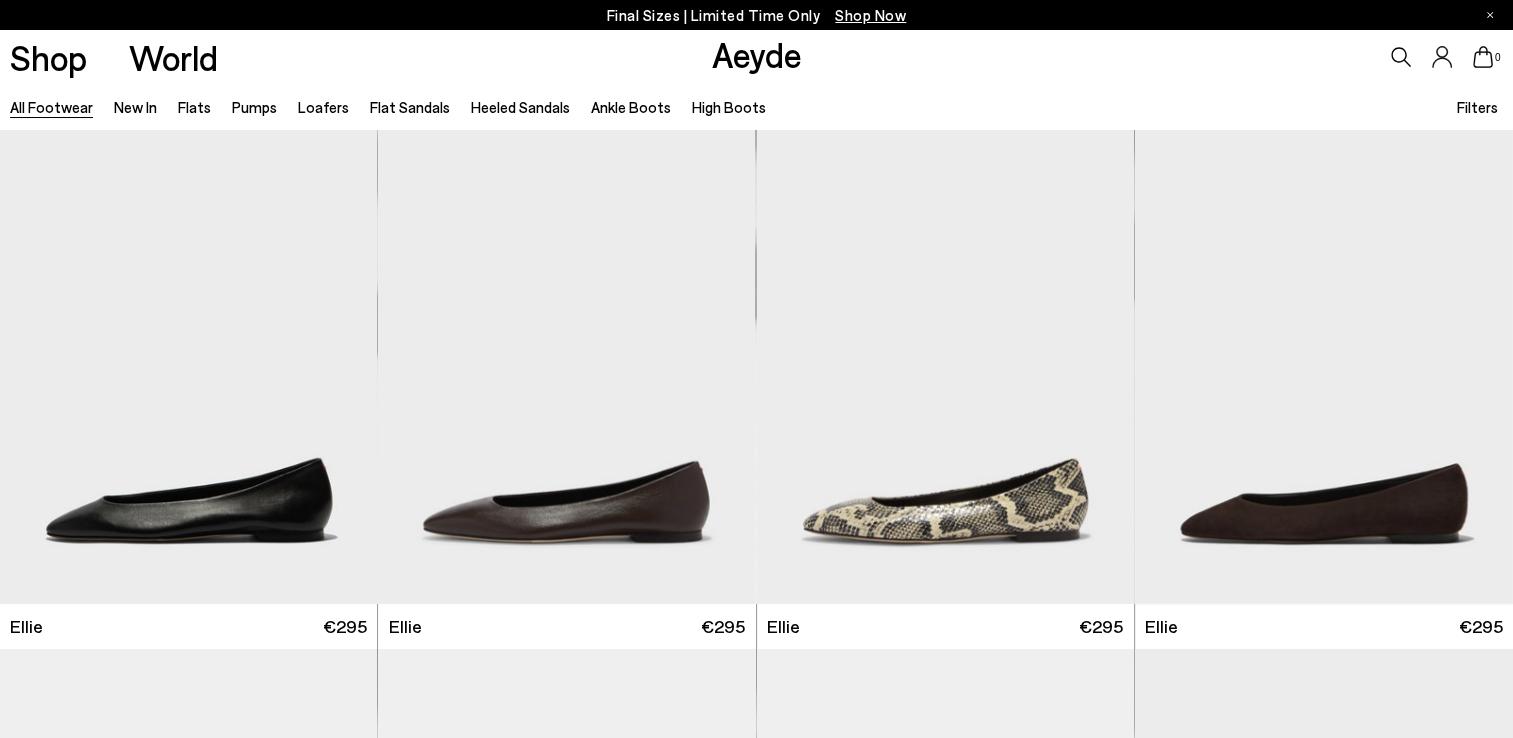 click on "Filters" at bounding box center [1476, 107] 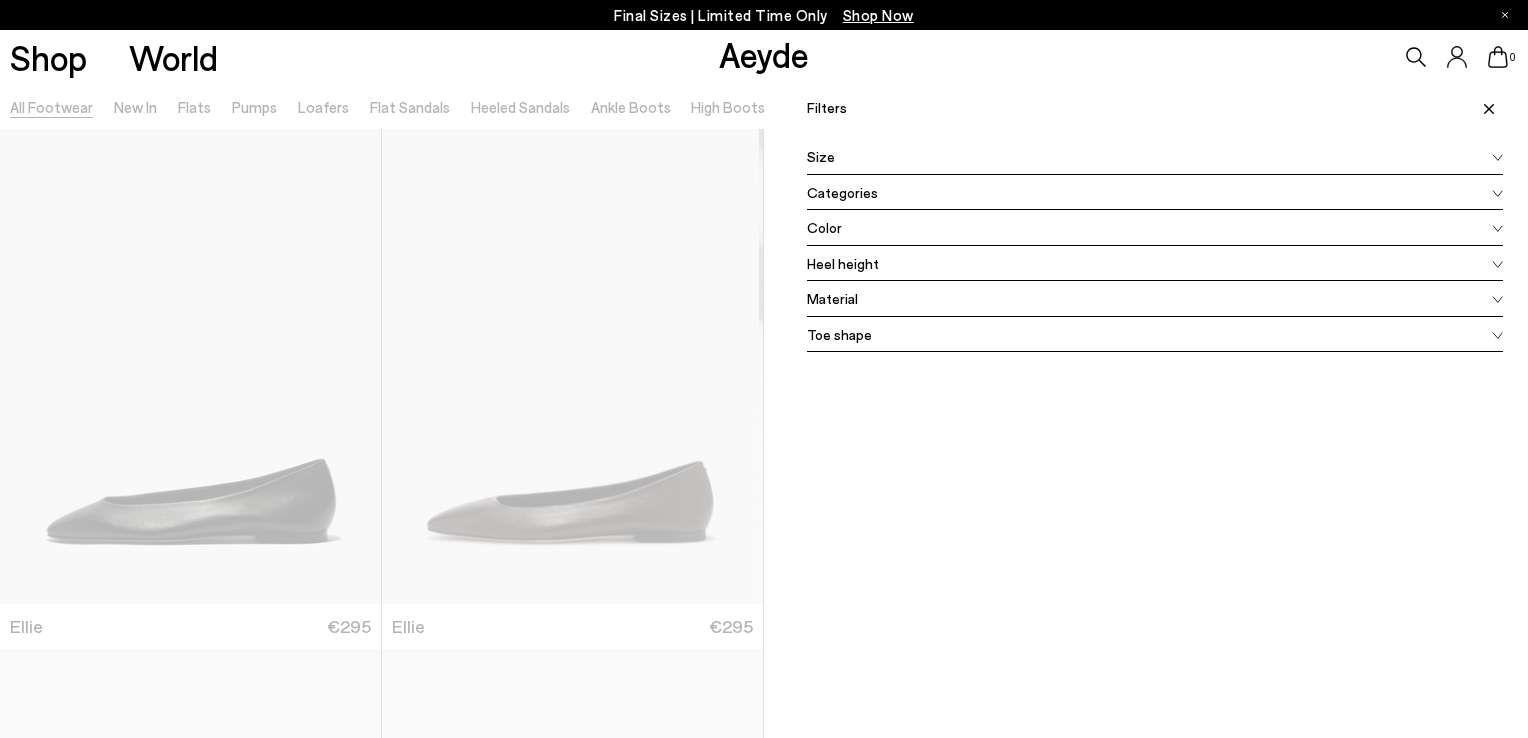 click on "Size" at bounding box center (1155, 157) 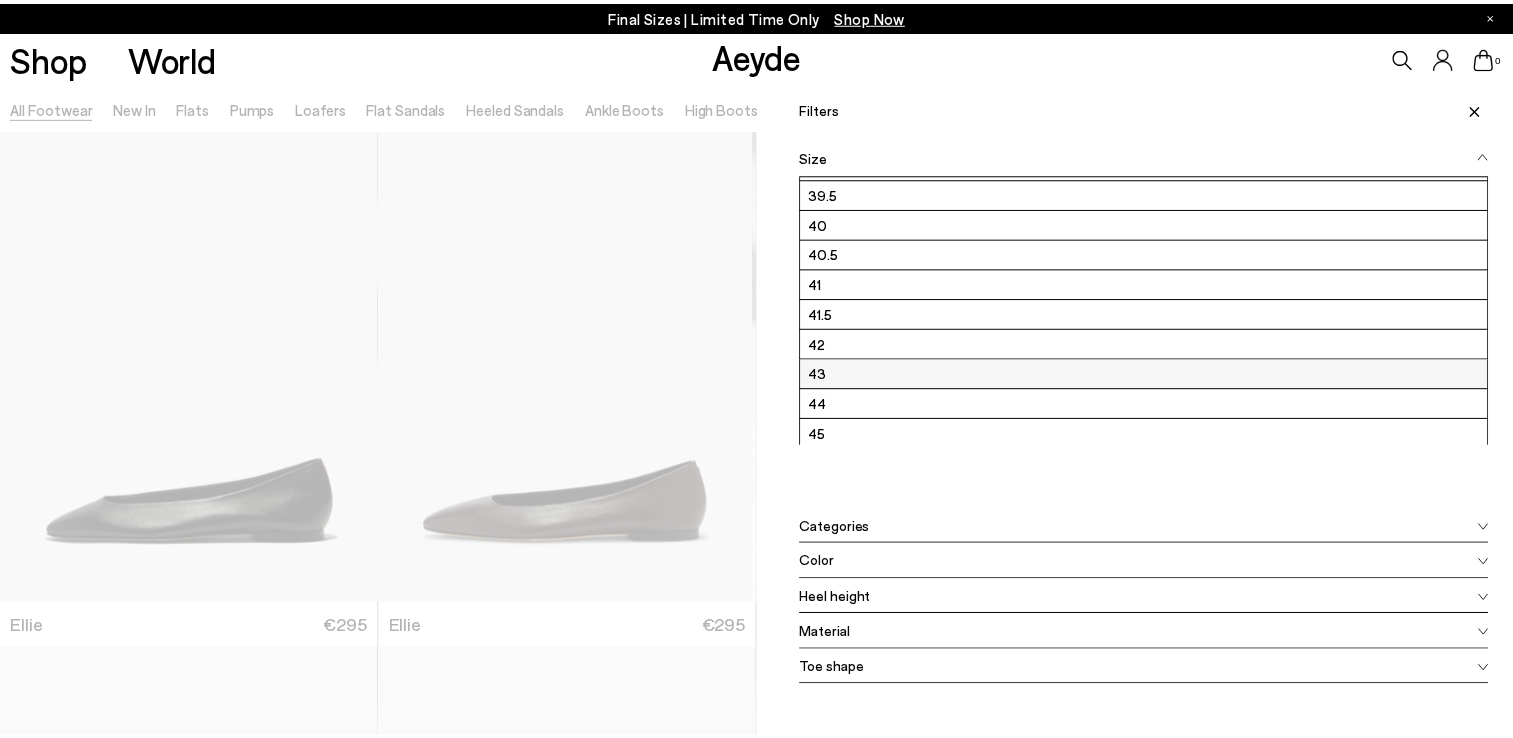 scroll, scrollTop: 266, scrollLeft: 0, axis: vertical 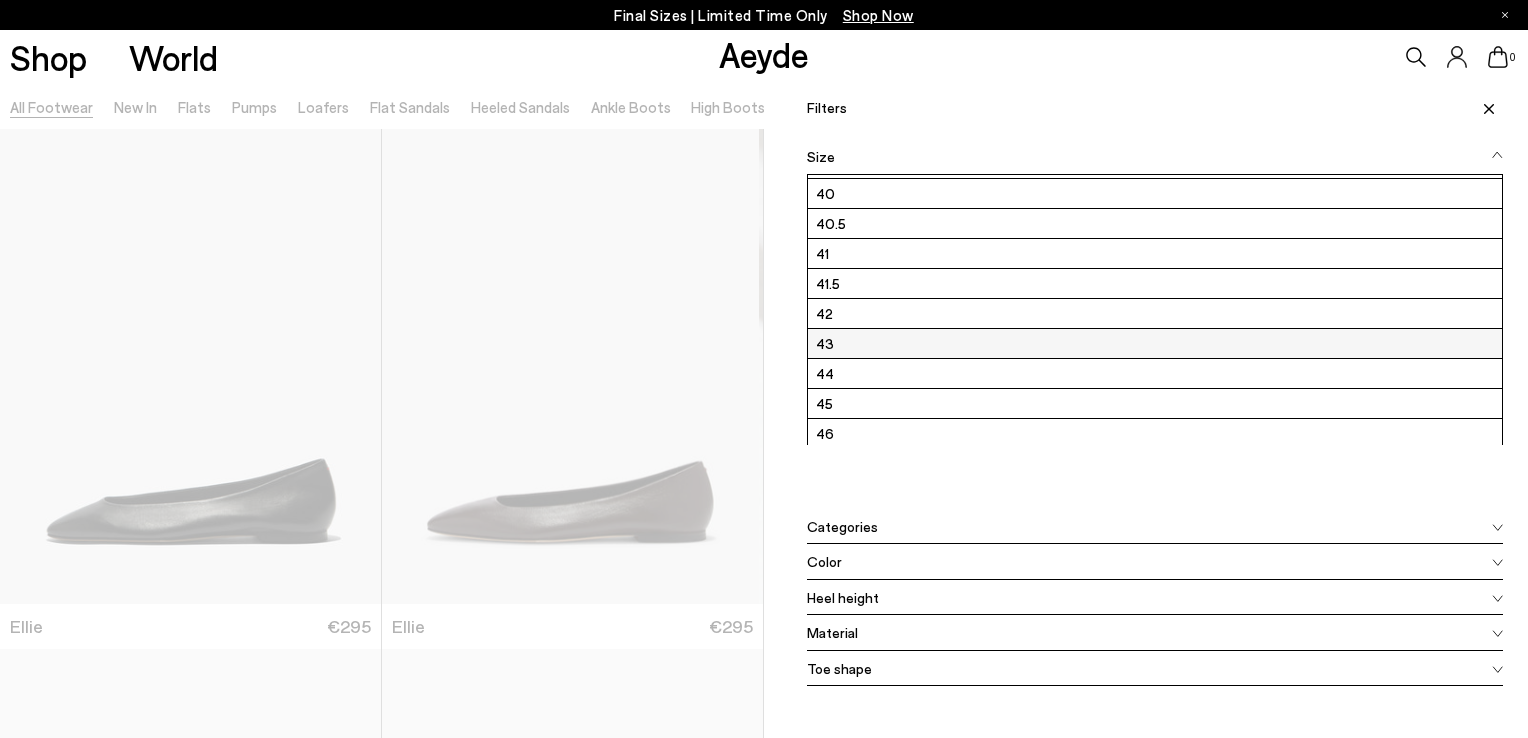 click on "43" at bounding box center [1155, 343] 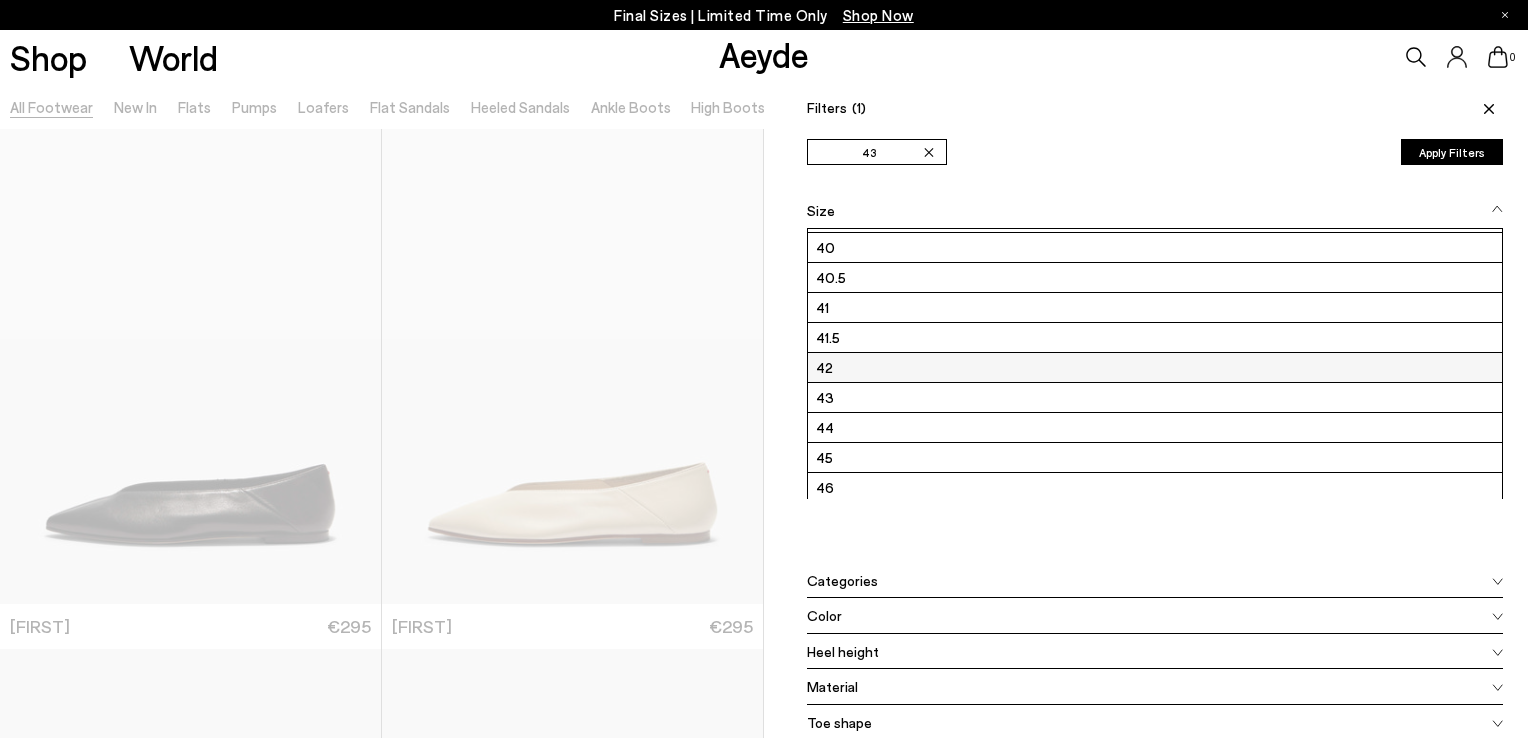 click on "42" at bounding box center (1155, 367) 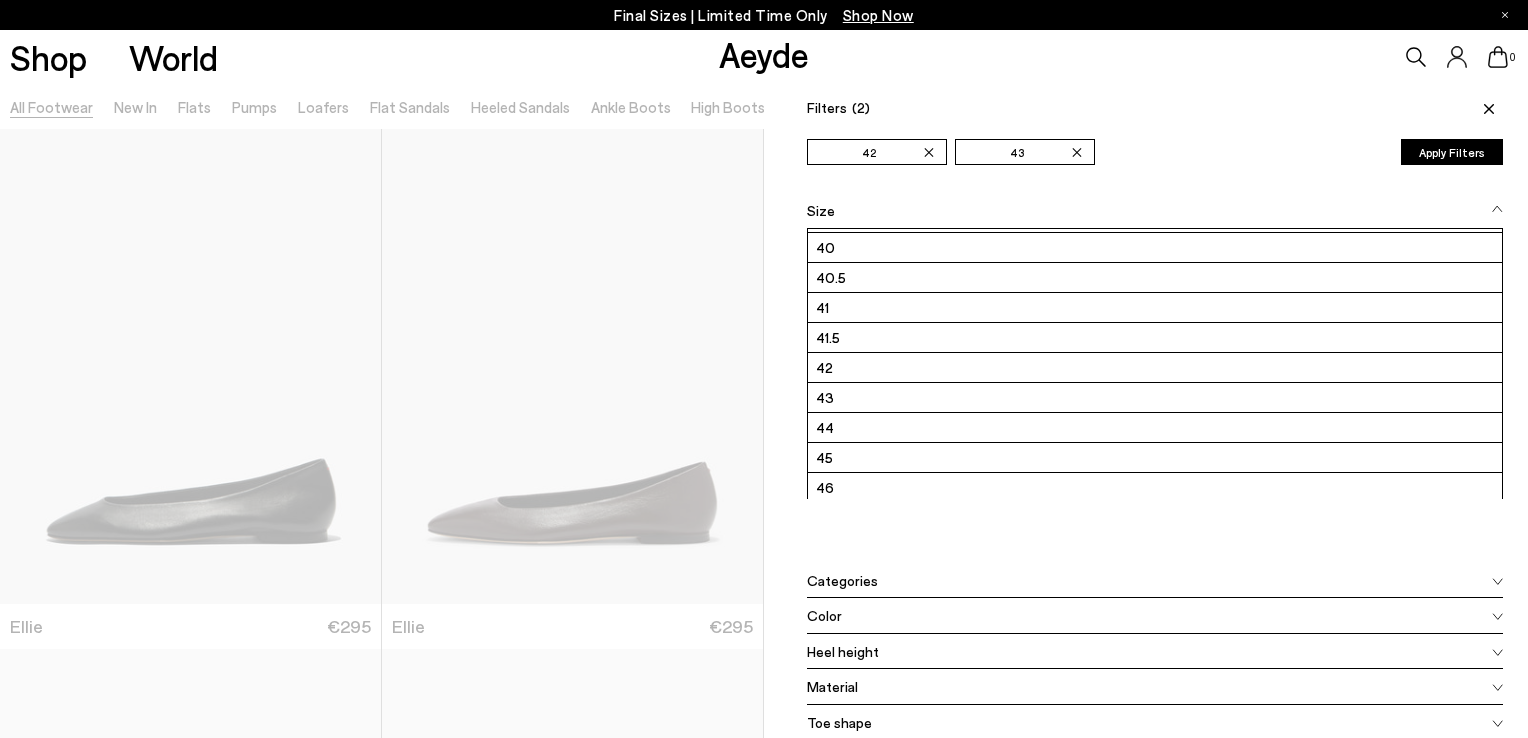 click on "Apply Filters" at bounding box center (1452, 152) 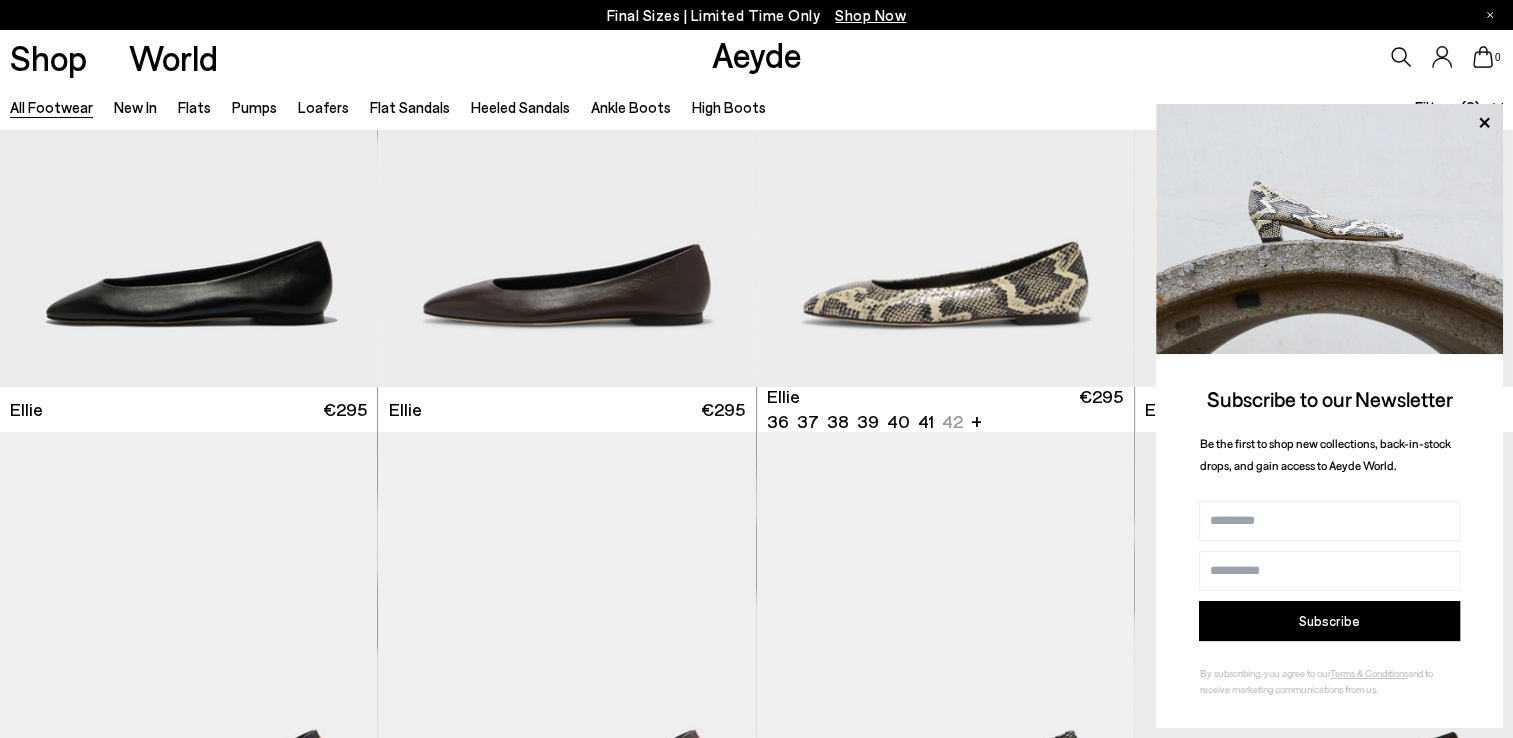 scroll, scrollTop: 300, scrollLeft: 0, axis: vertical 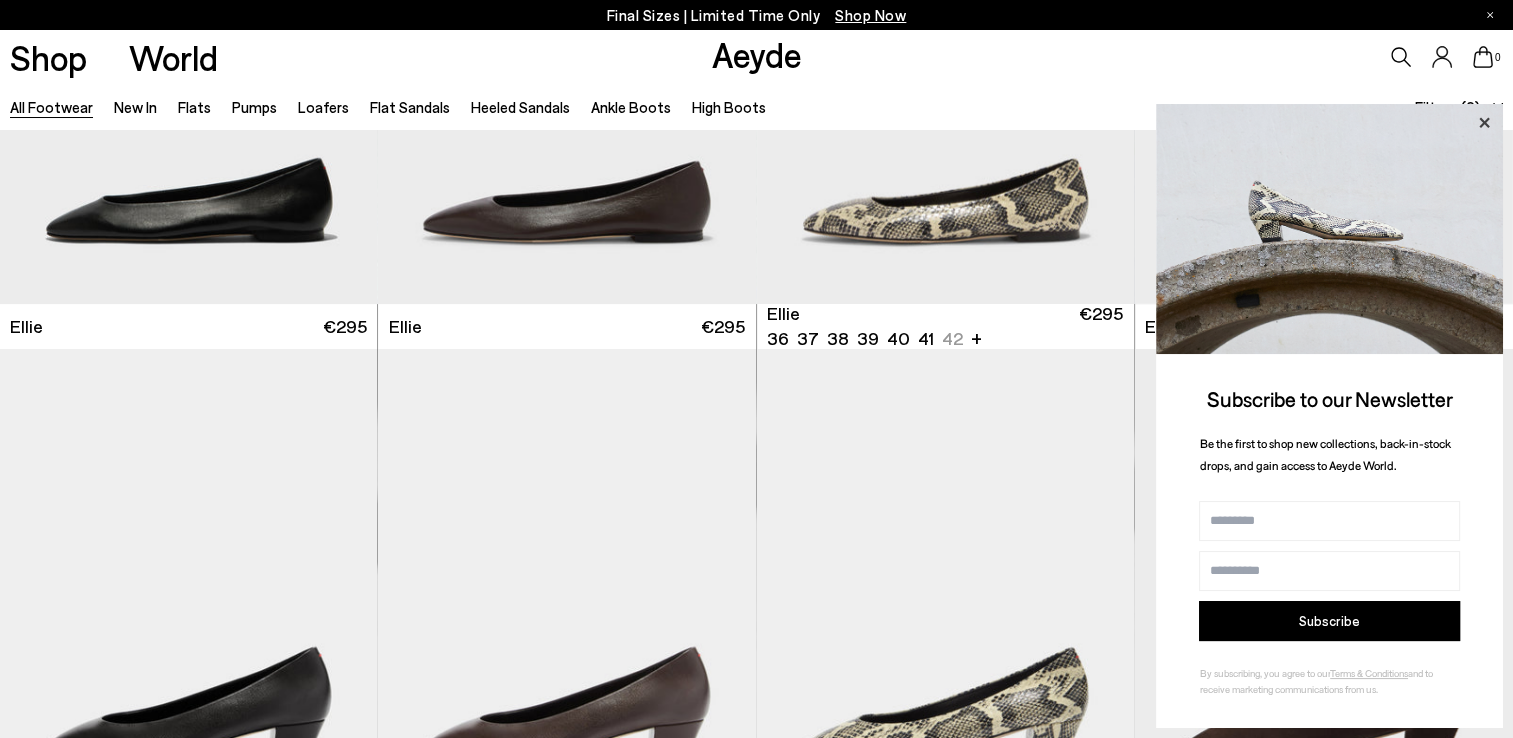 click 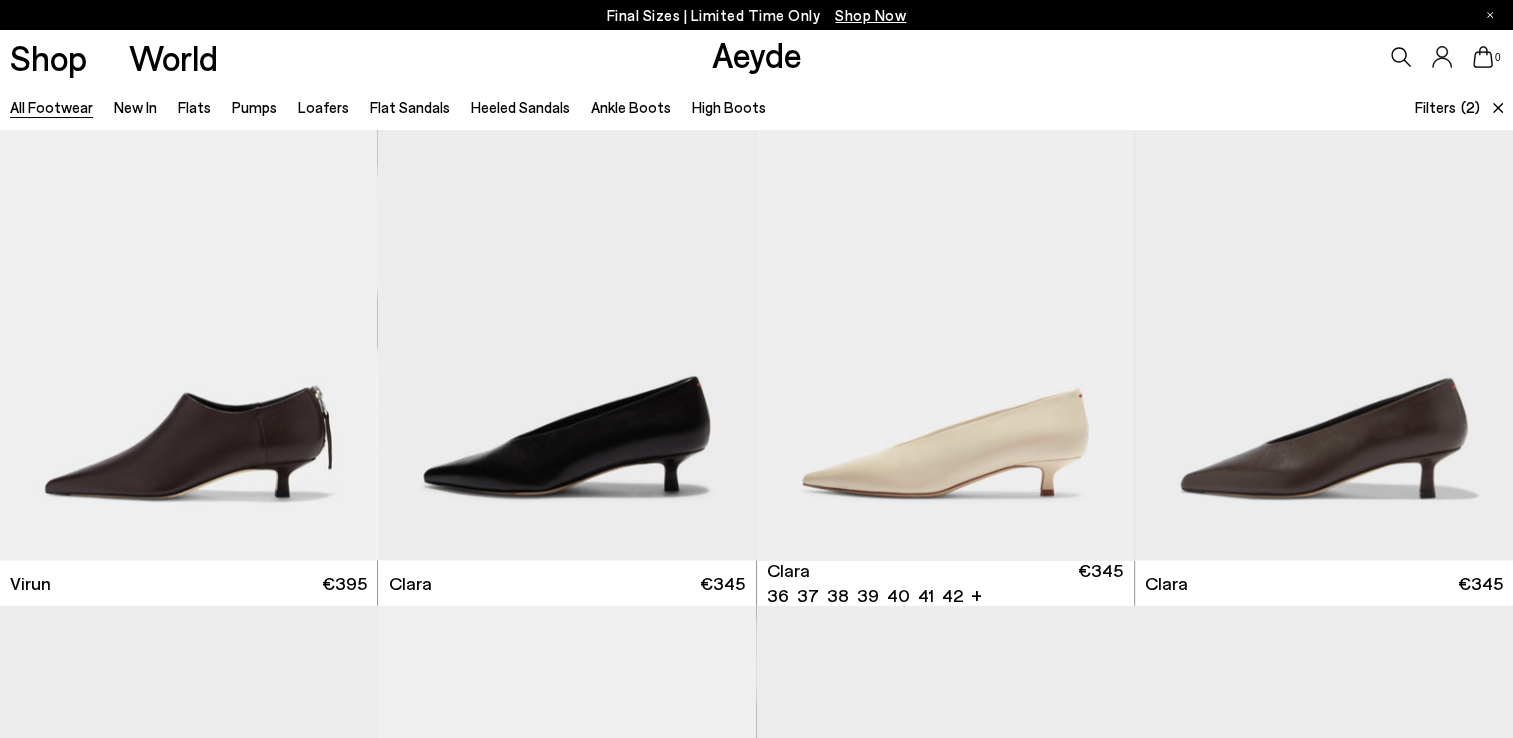 scroll, scrollTop: 3800, scrollLeft: 0, axis: vertical 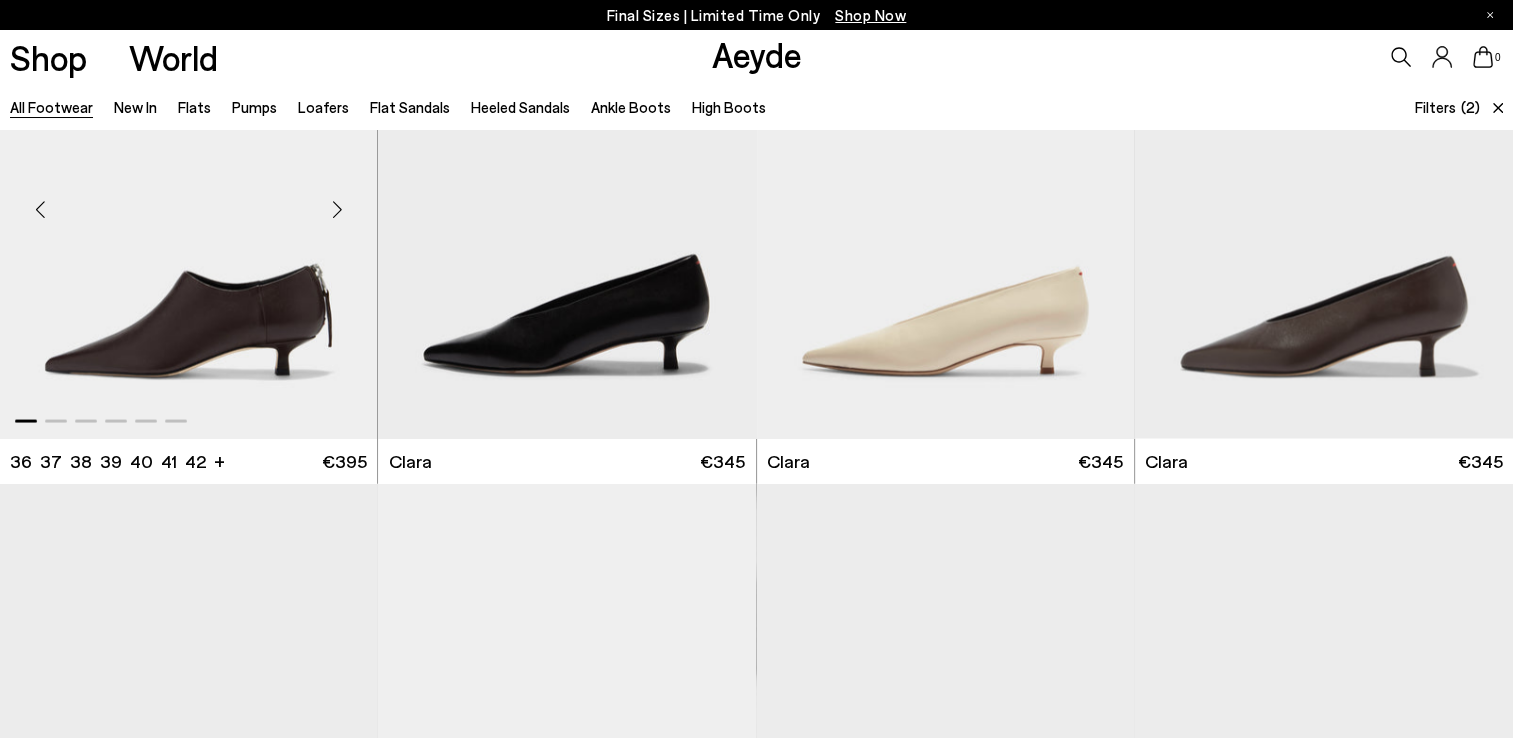 click at bounding box center (337, 209) 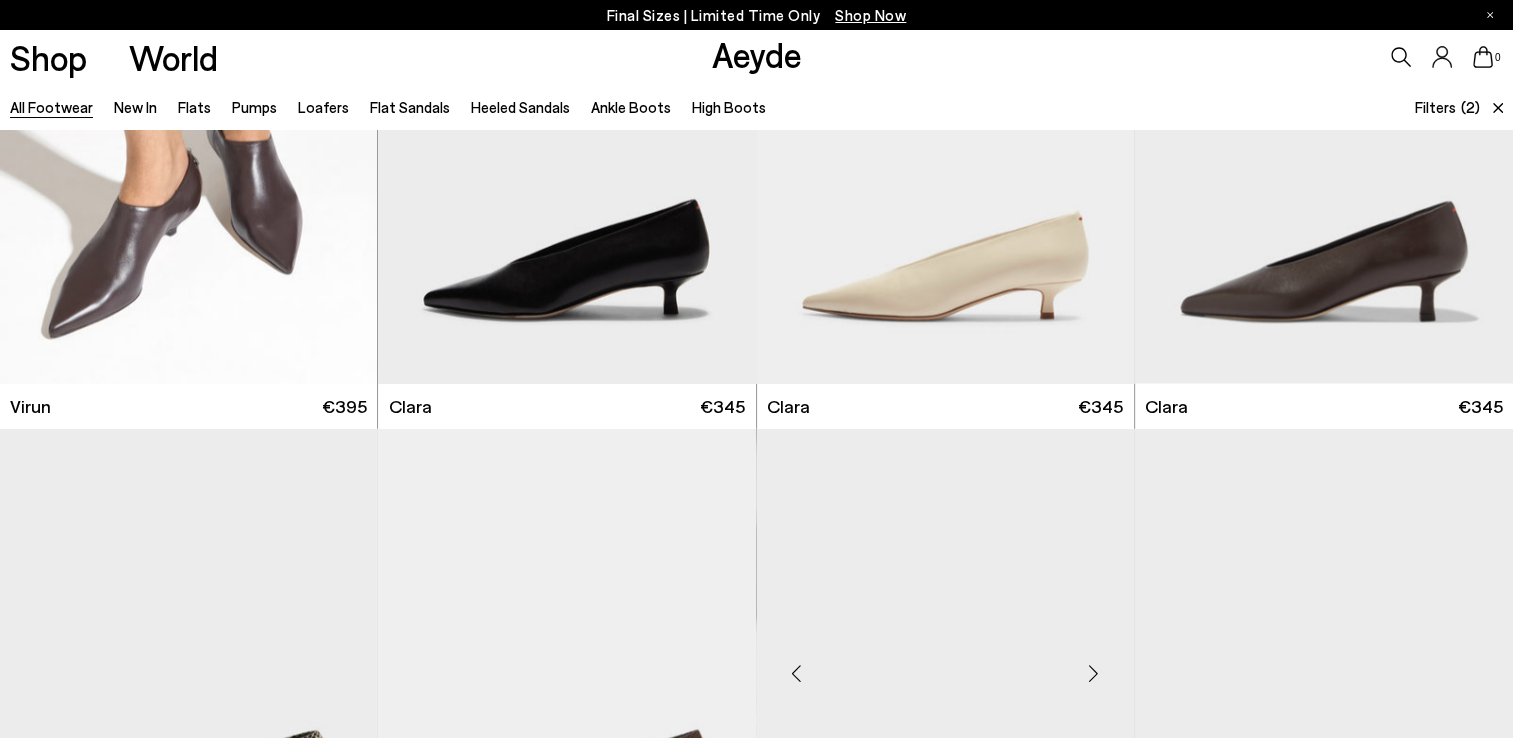 scroll, scrollTop: 4300, scrollLeft: 0, axis: vertical 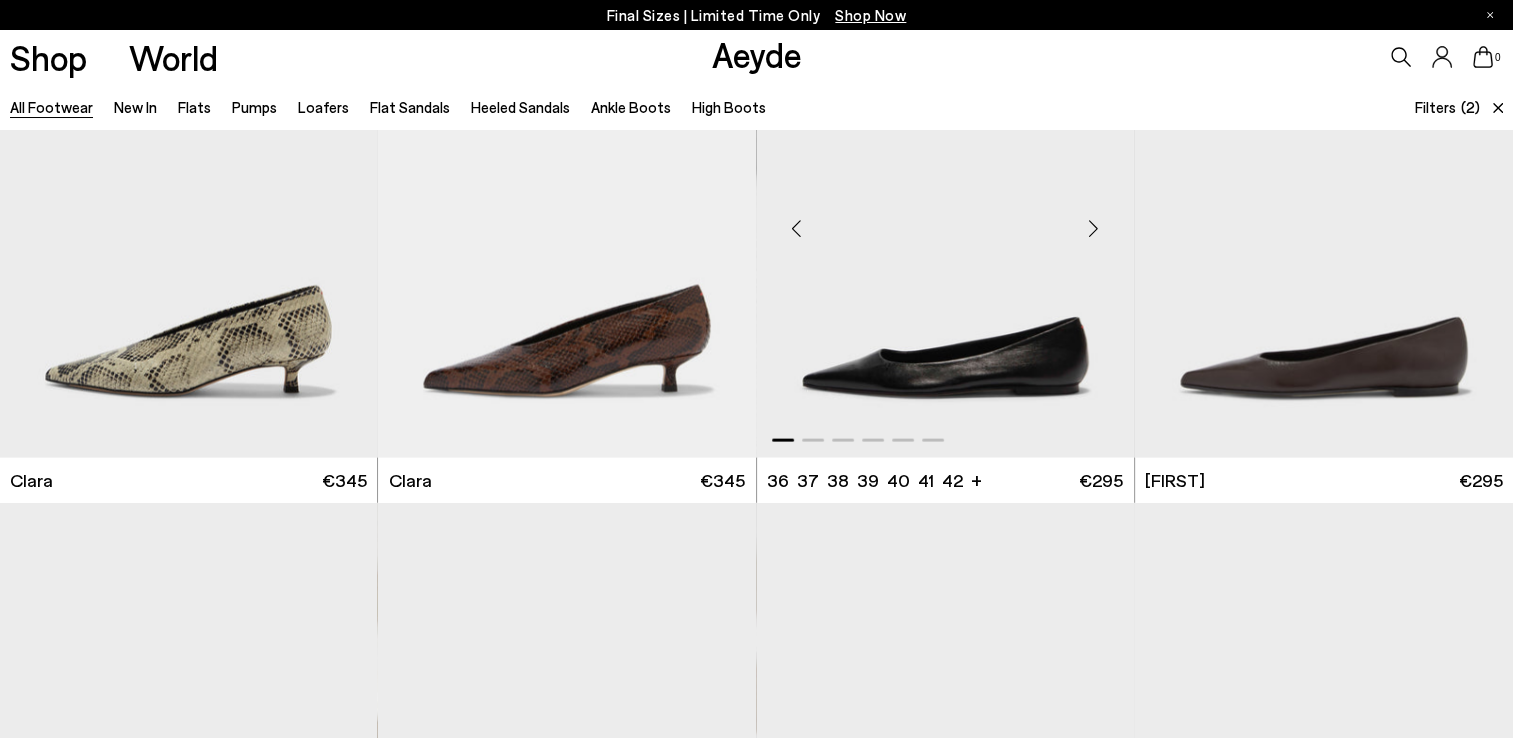 click at bounding box center (1094, 229) 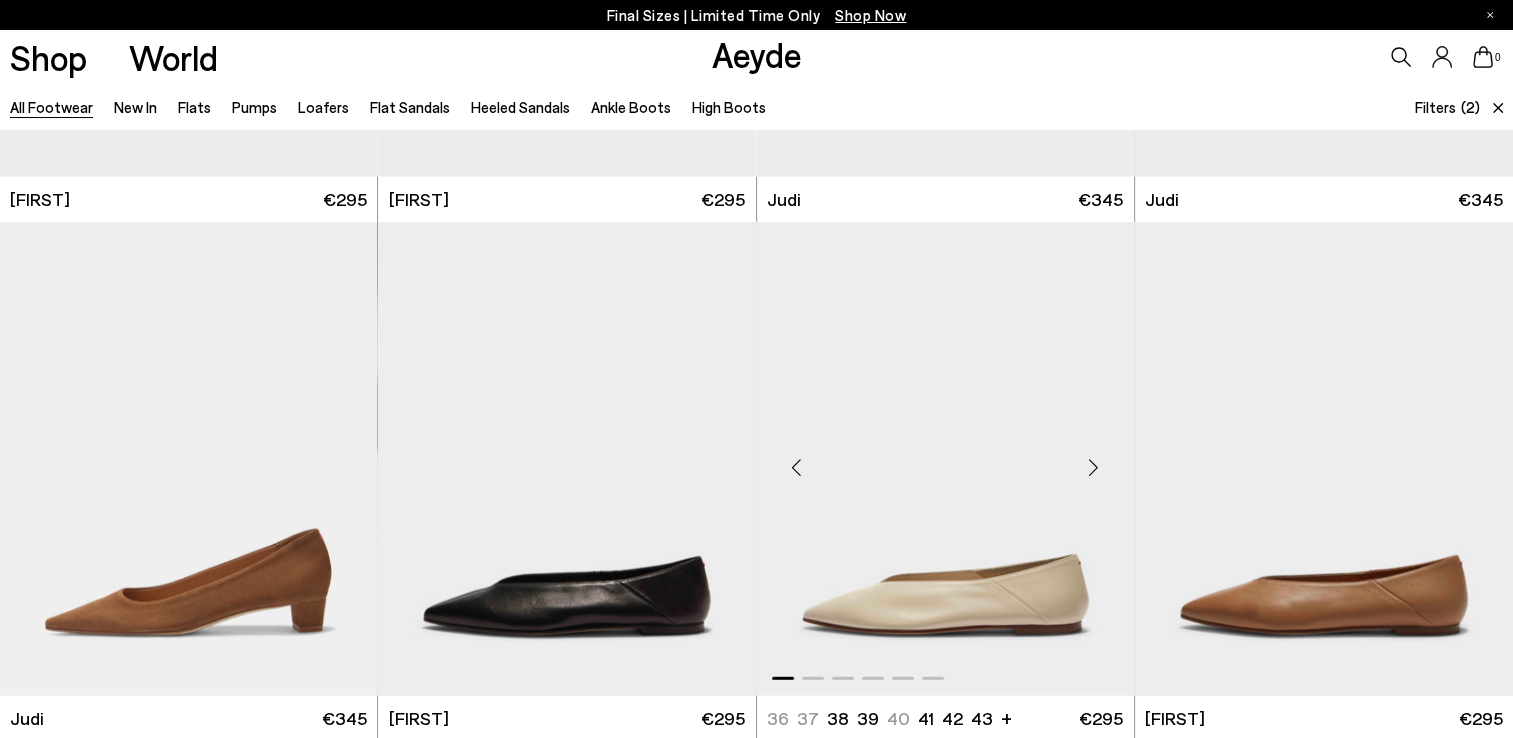 scroll, scrollTop: 4700, scrollLeft: 0, axis: vertical 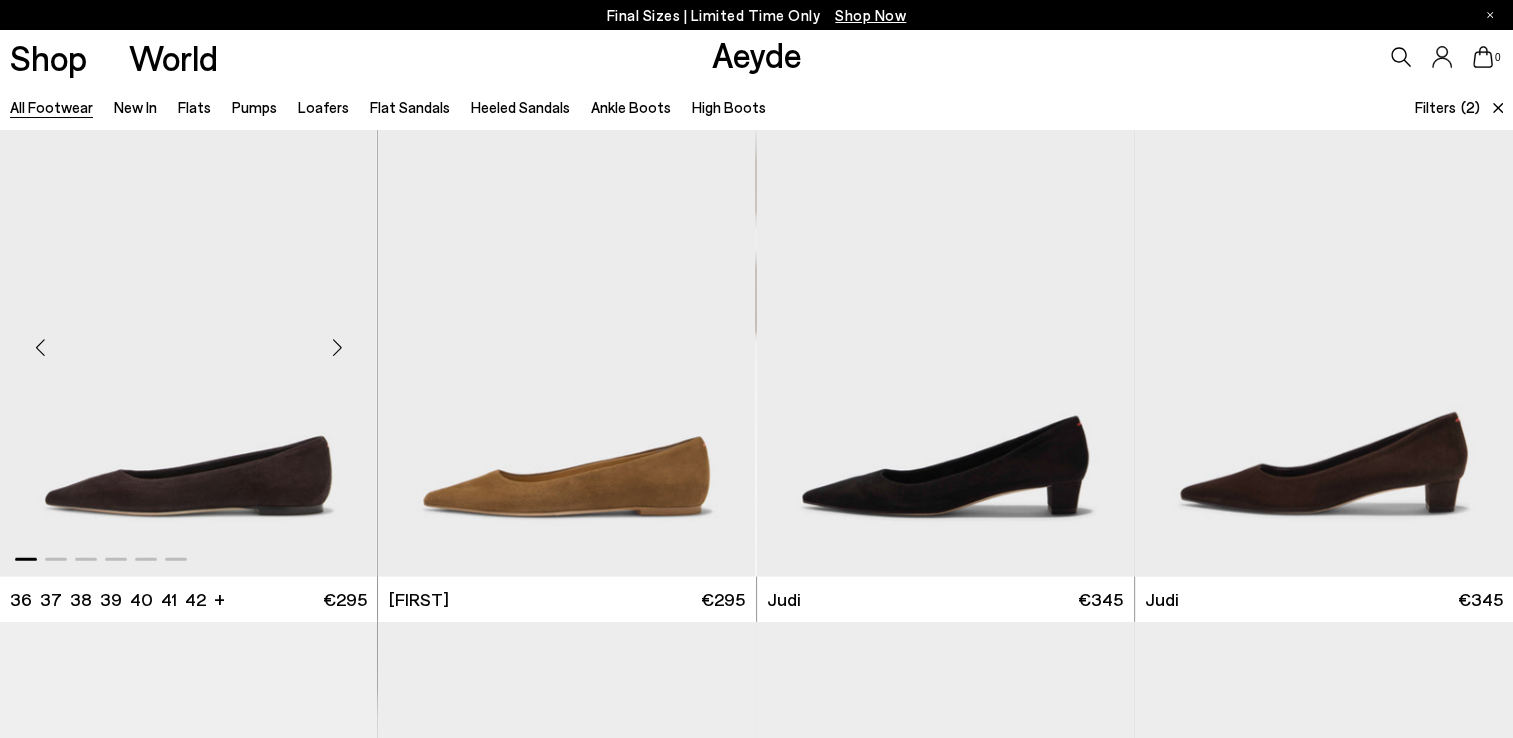 click at bounding box center [337, 348] 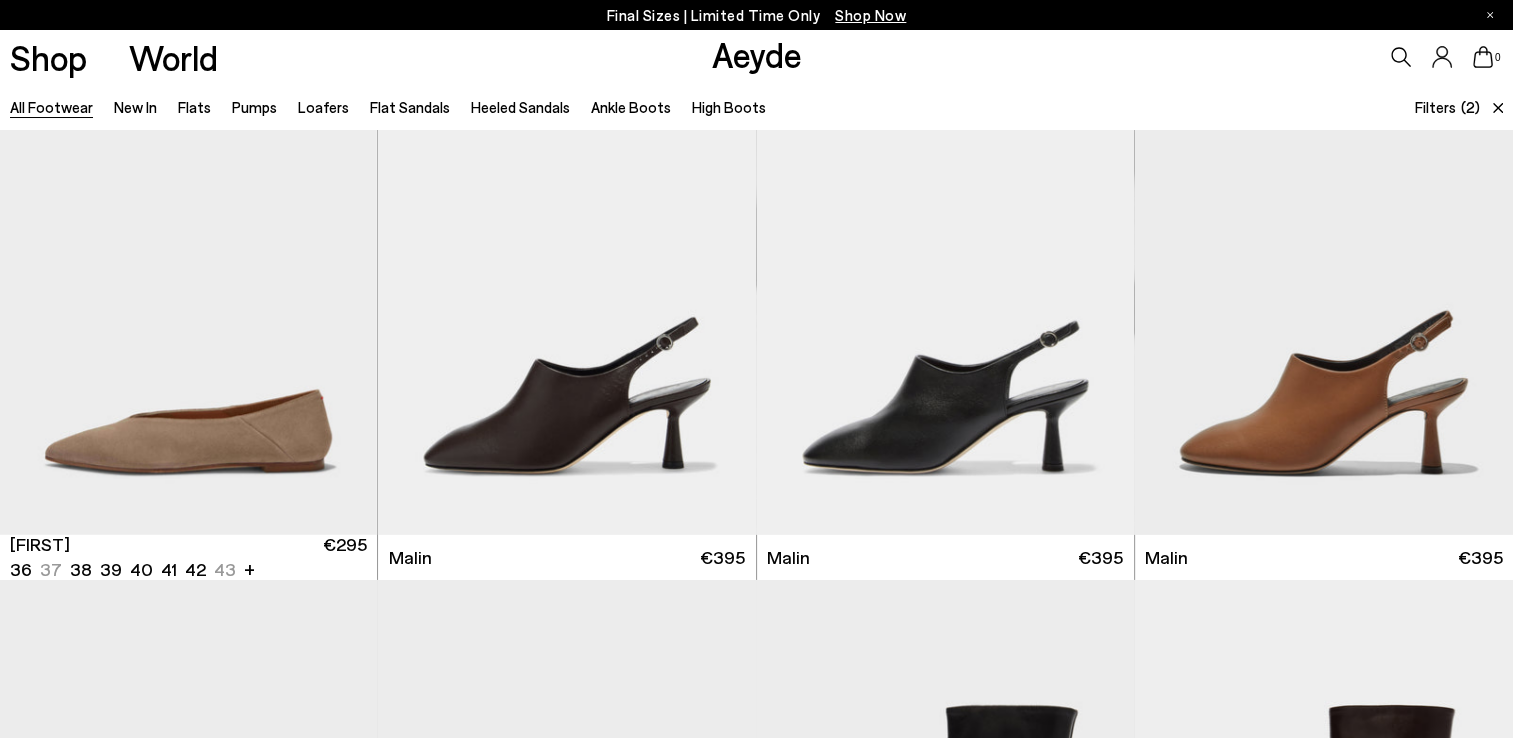 scroll, scrollTop: 6800, scrollLeft: 0, axis: vertical 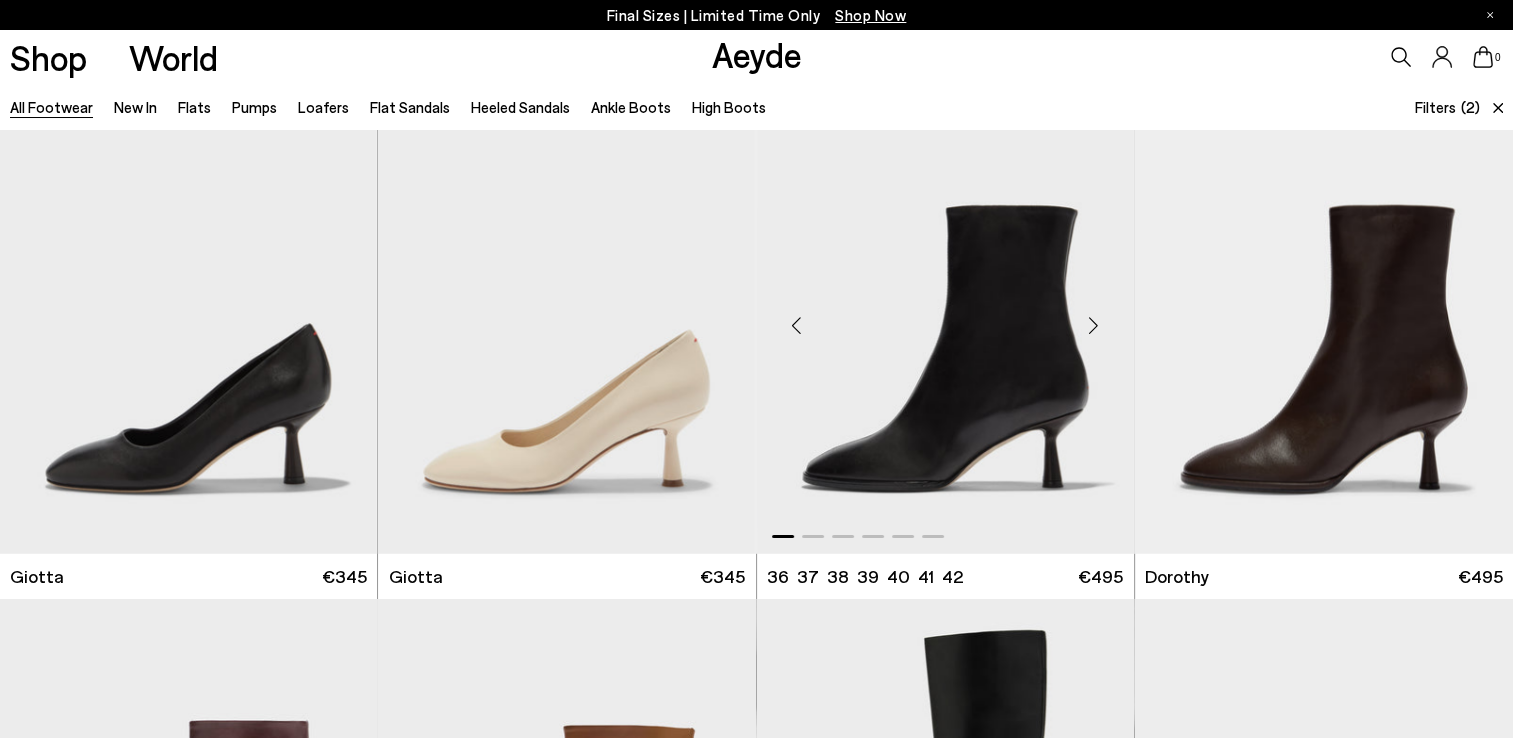 click at bounding box center (1094, 325) 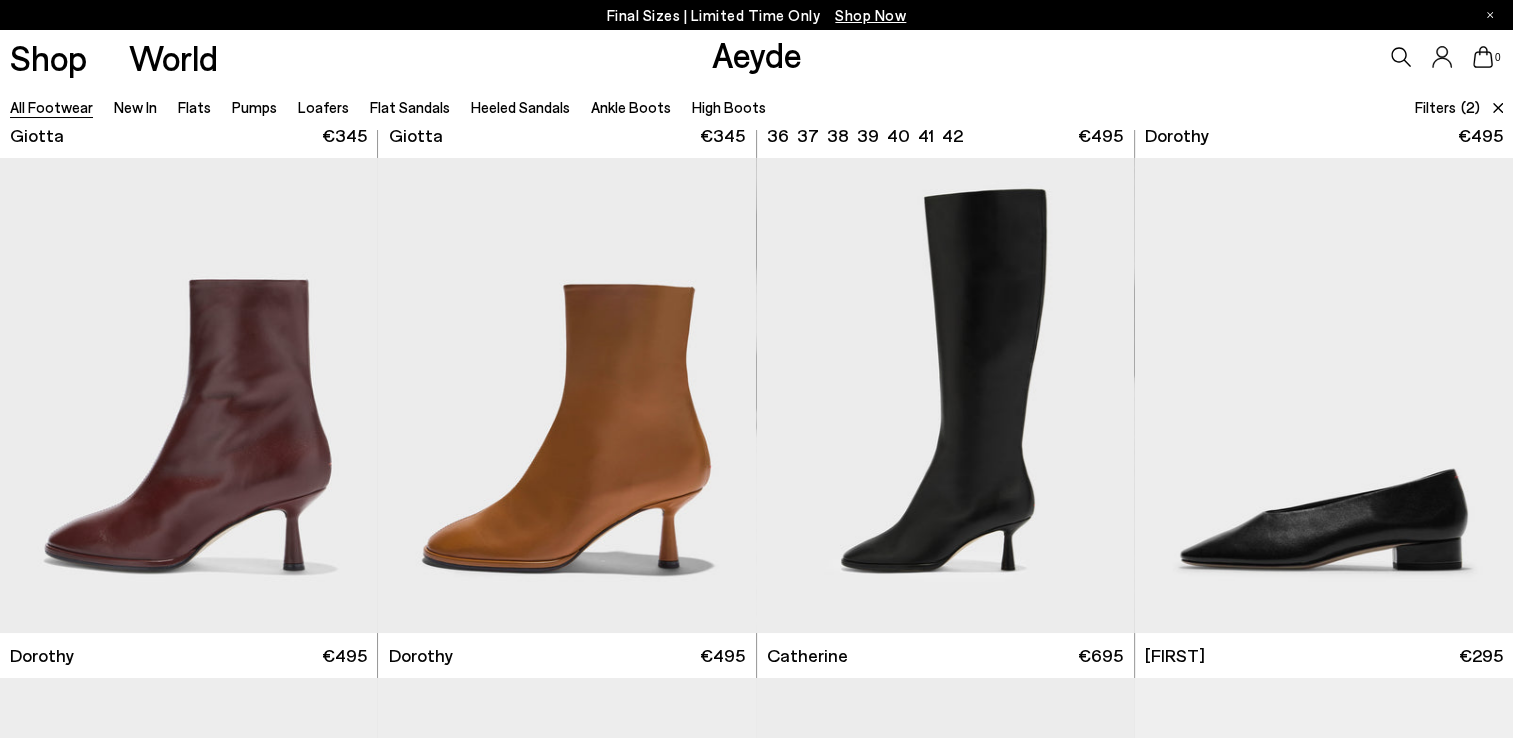 scroll, scrollTop: 7300, scrollLeft: 0, axis: vertical 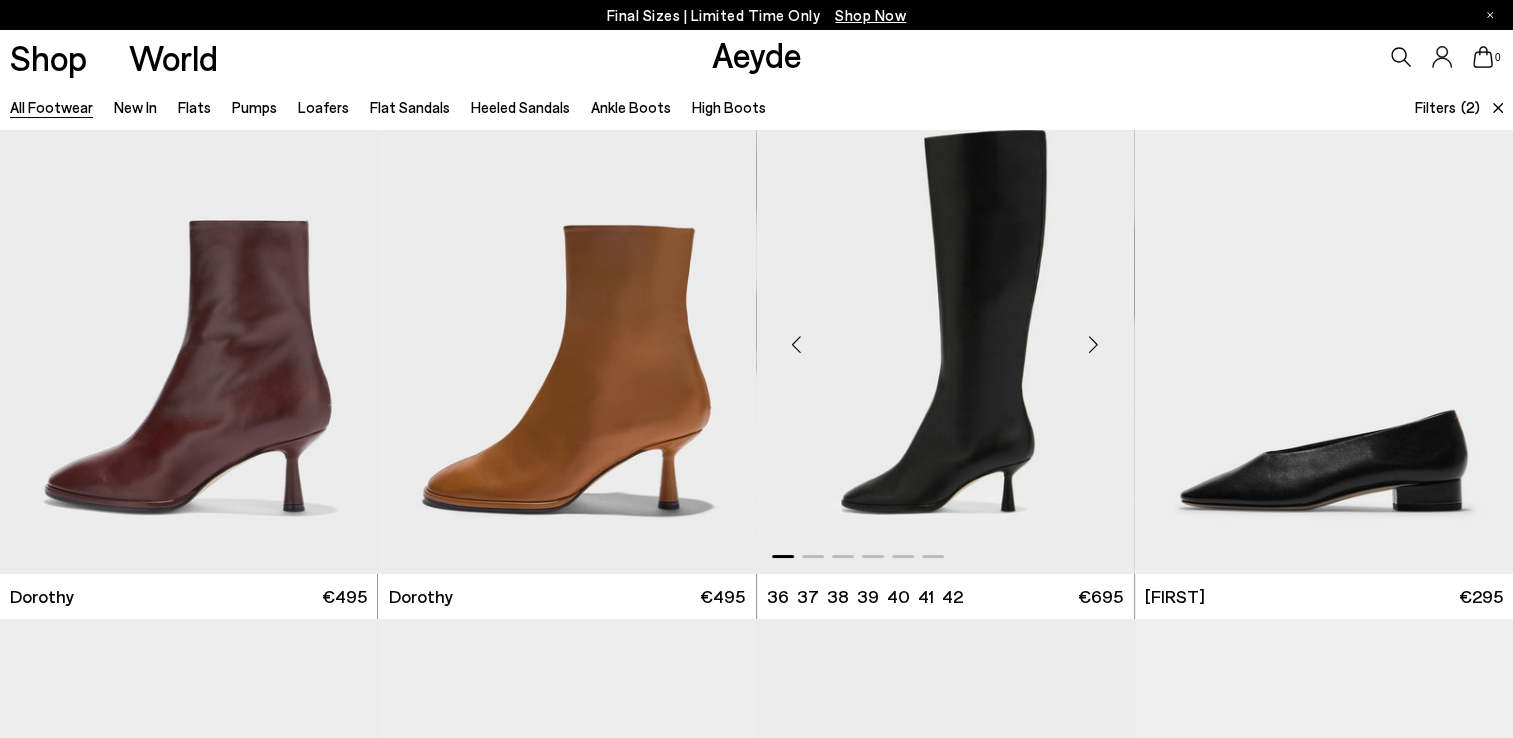 click at bounding box center (1094, 344) 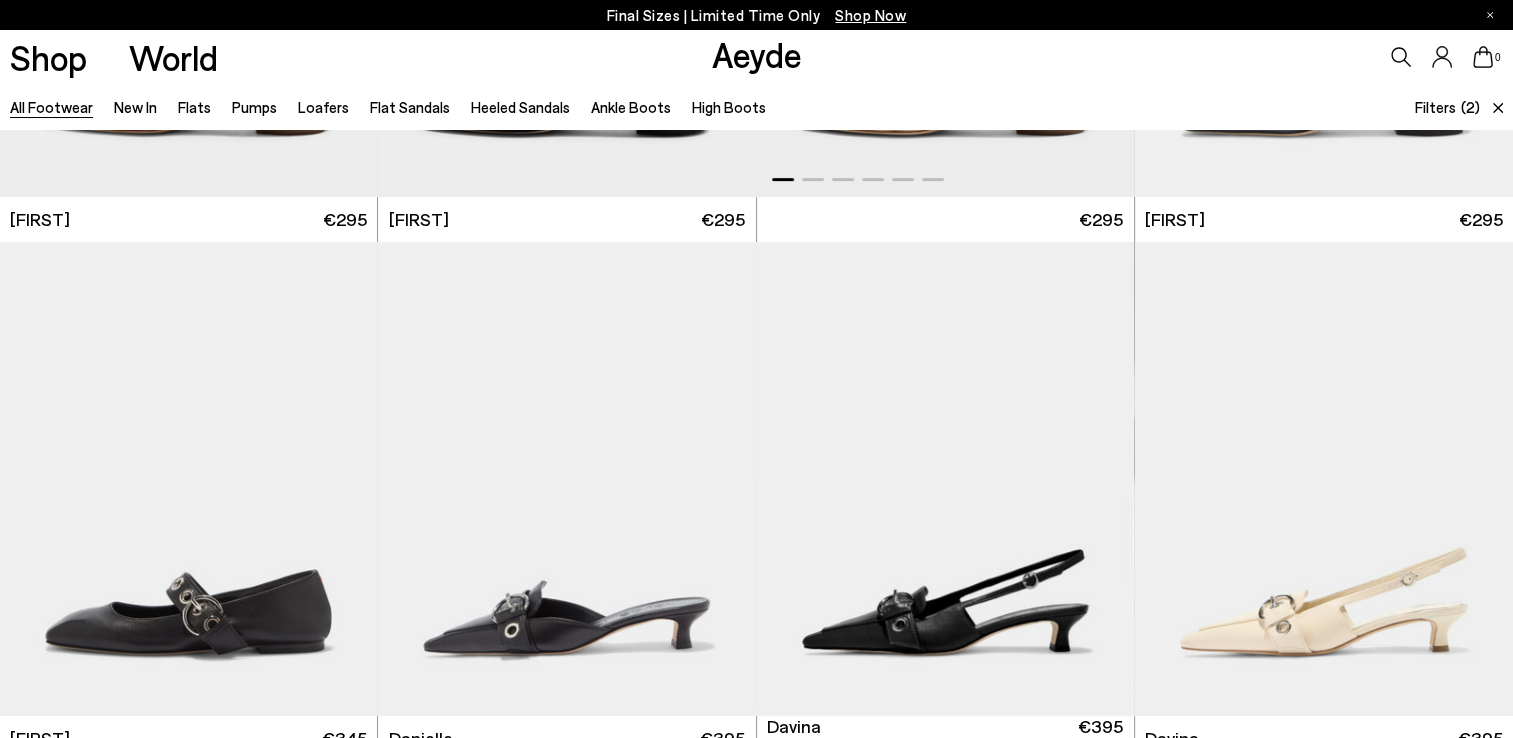 scroll, scrollTop: 8400, scrollLeft: 0, axis: vertical 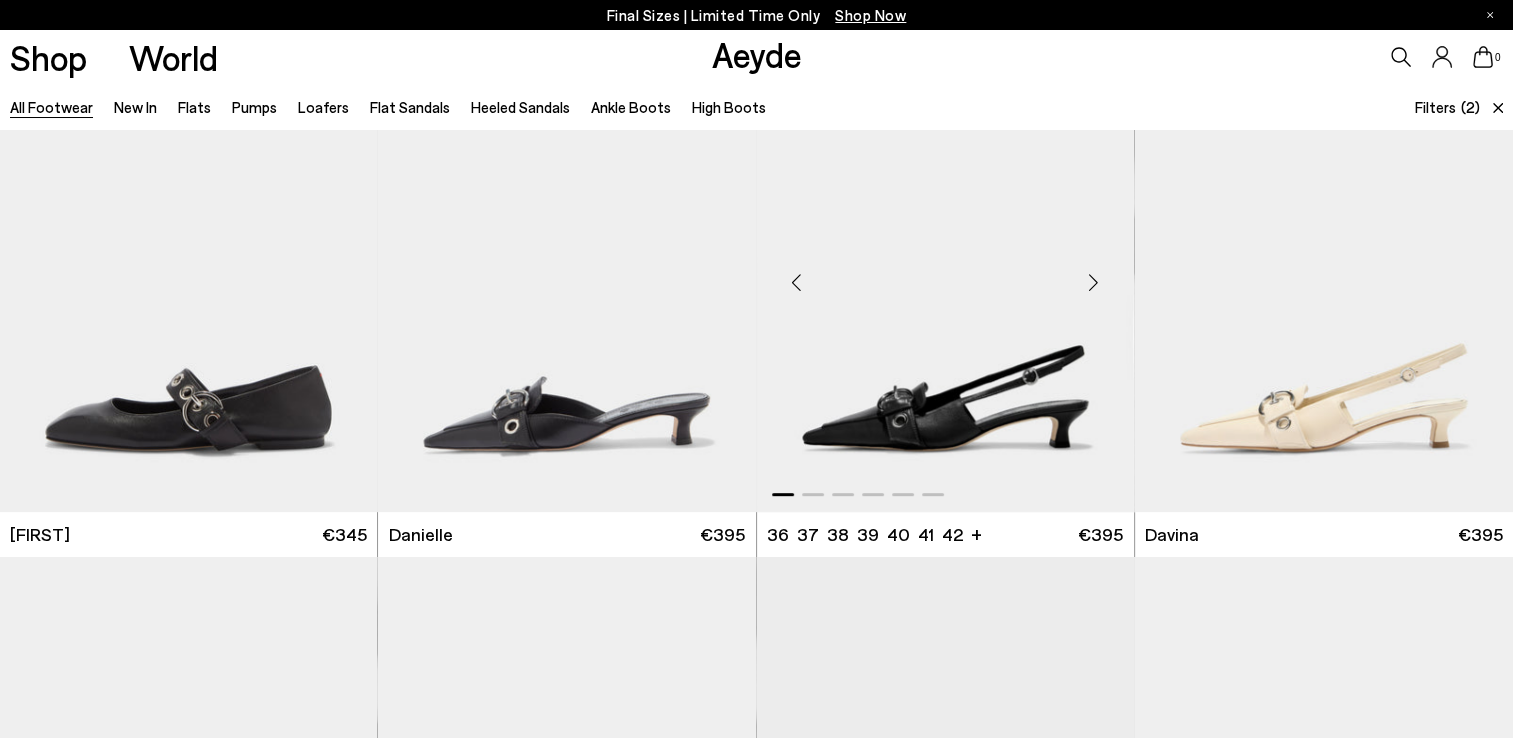 click at bounding box center [1094, 283] 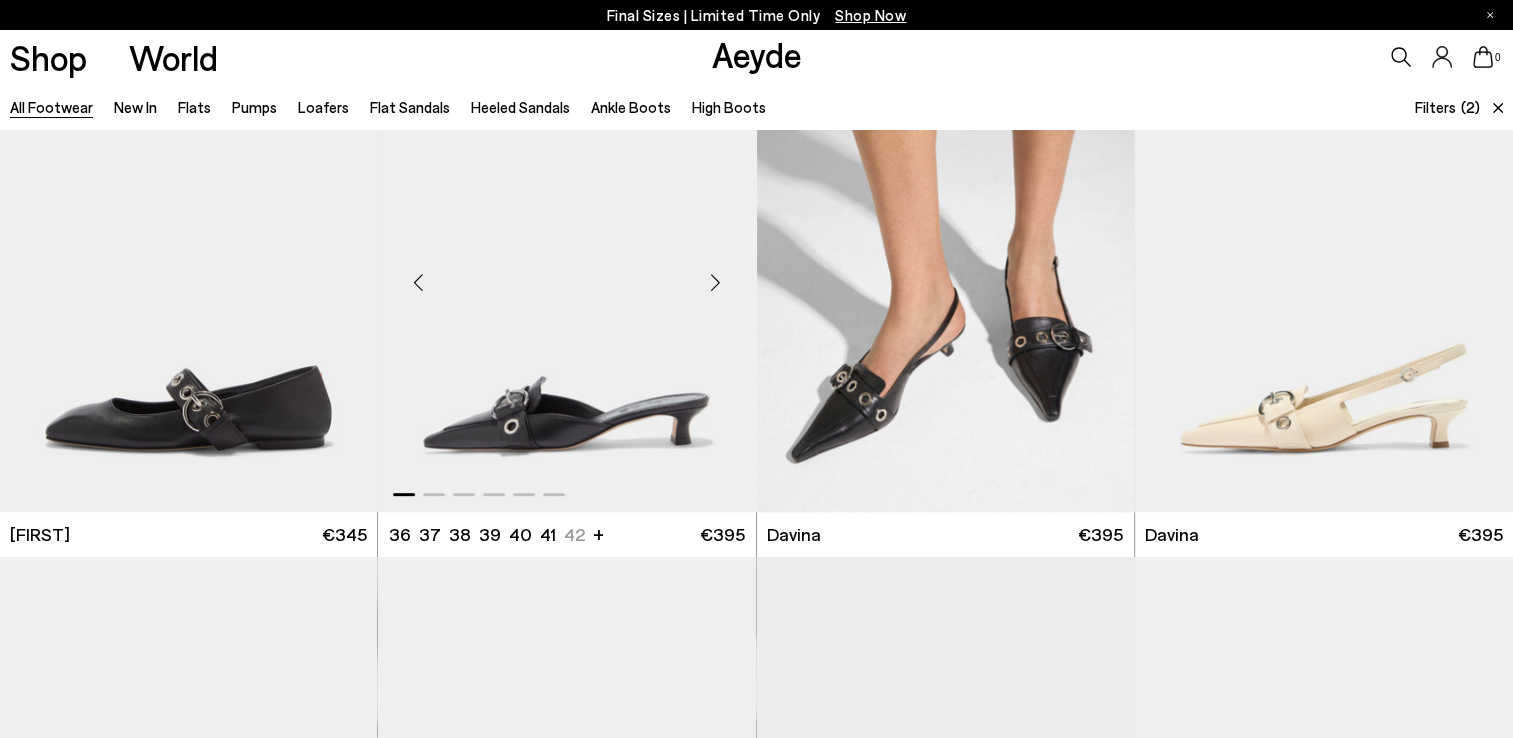 click at bounding box center [716, 283] 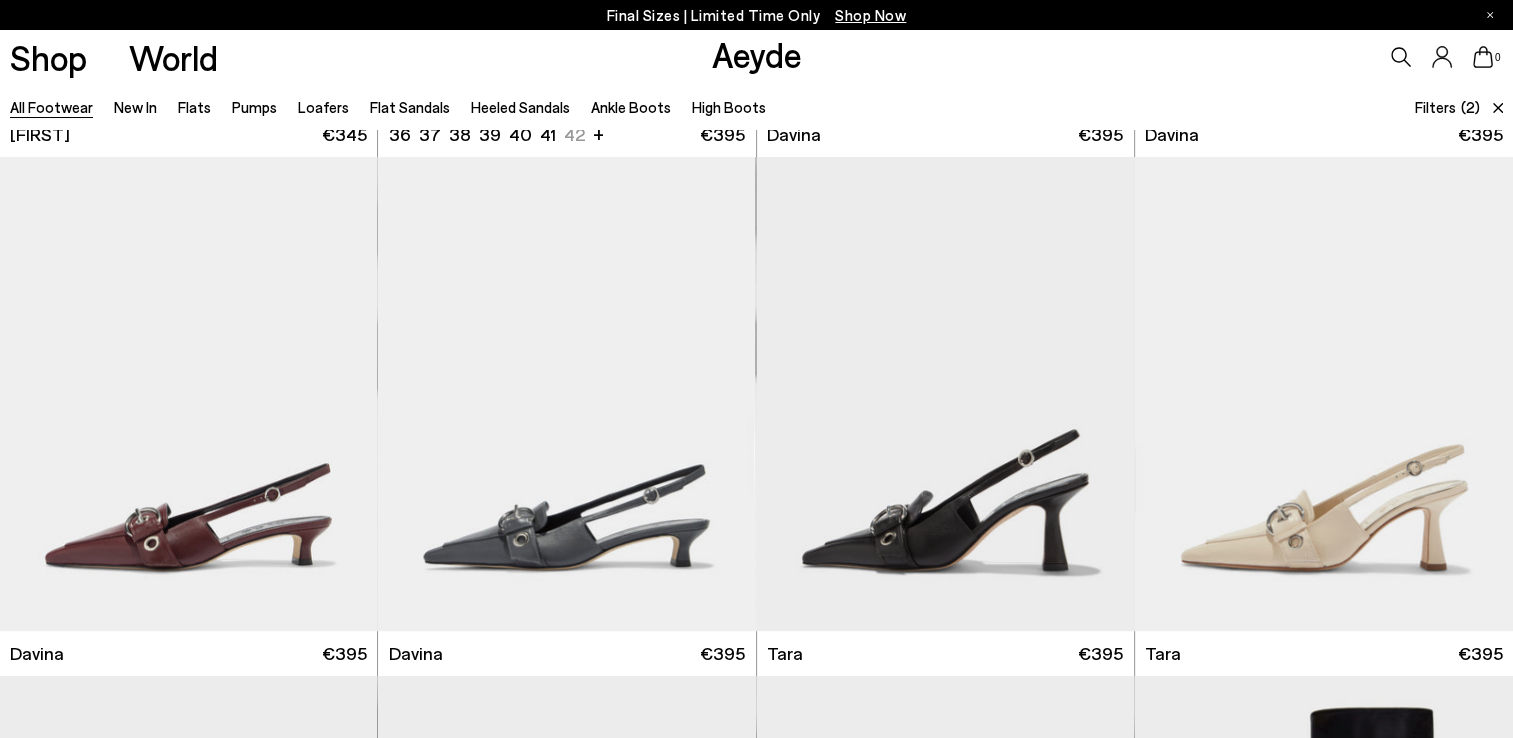 scroll, scrollTop: 8400, scrollLeft: 0, axis: vertical 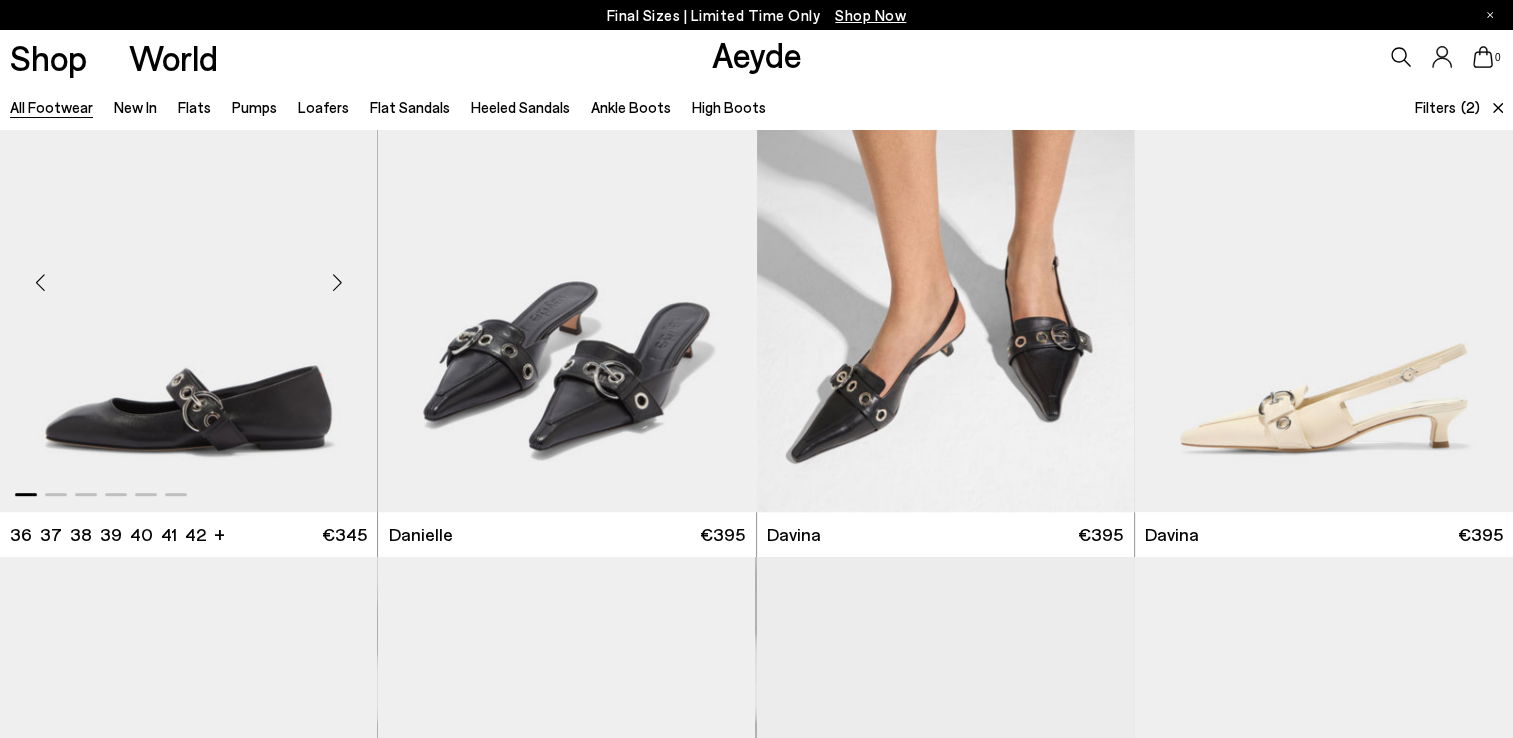 click at bounding box center [337, 283] 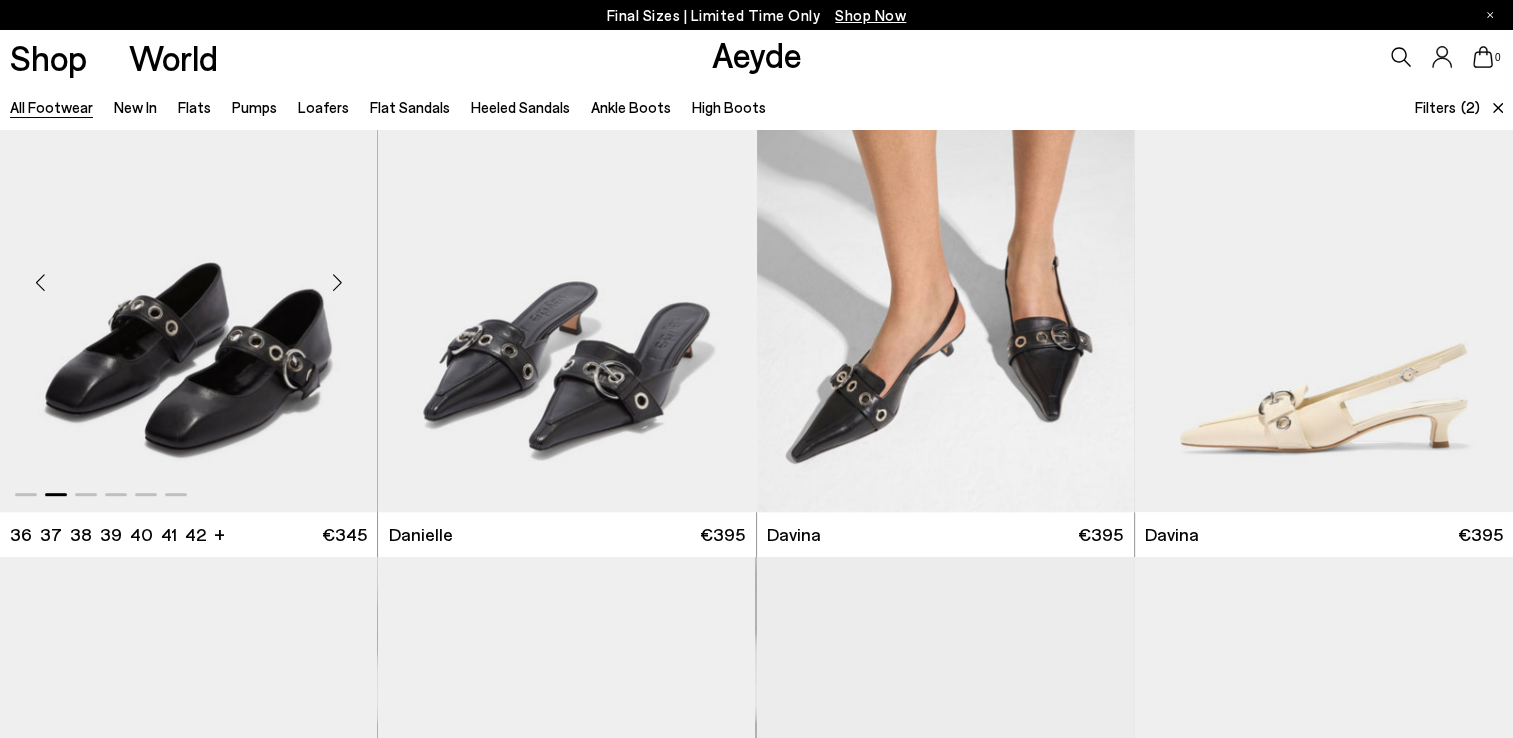 click at bounding box center [337, 283] 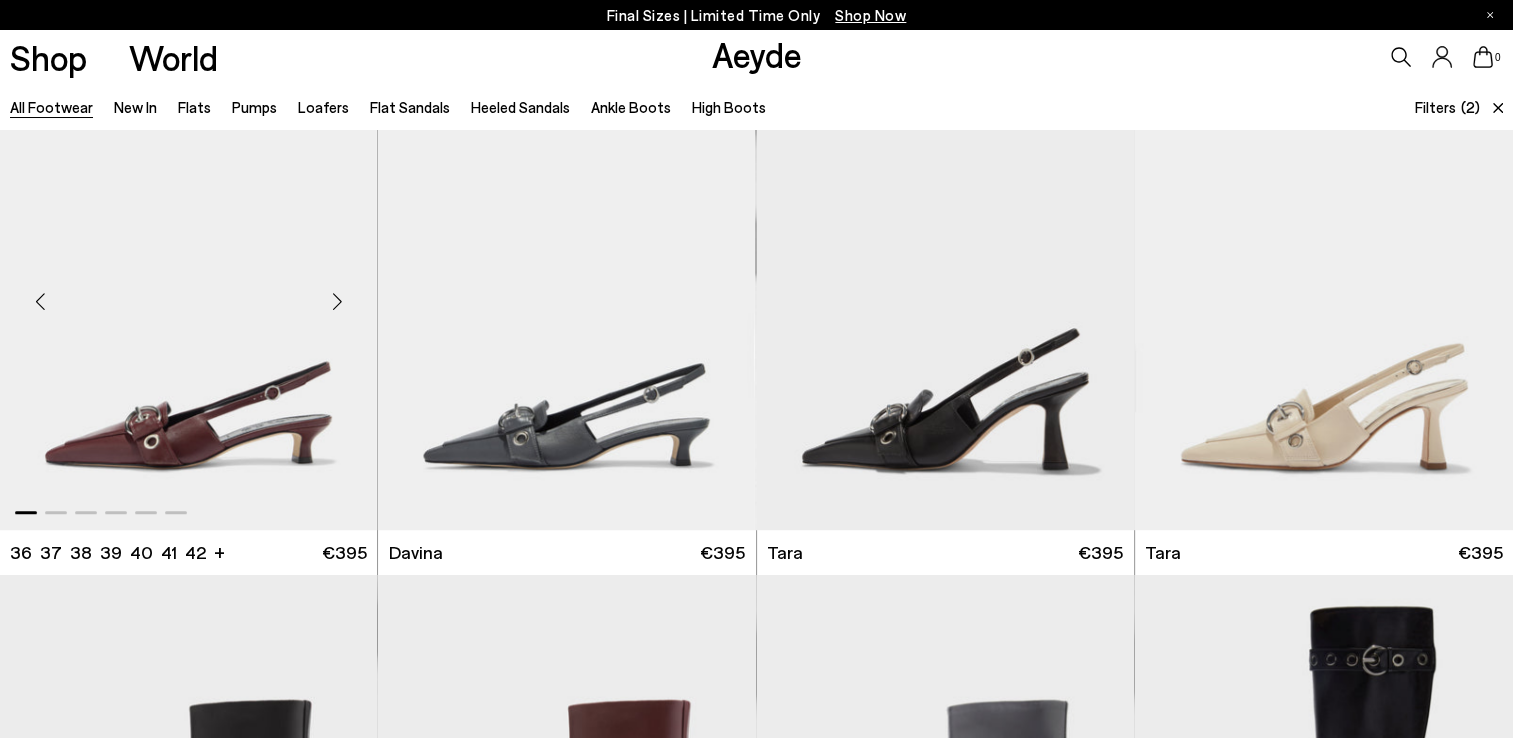 scroll, scrollTop: 9000, scrollLeft: 0, axis: vertical 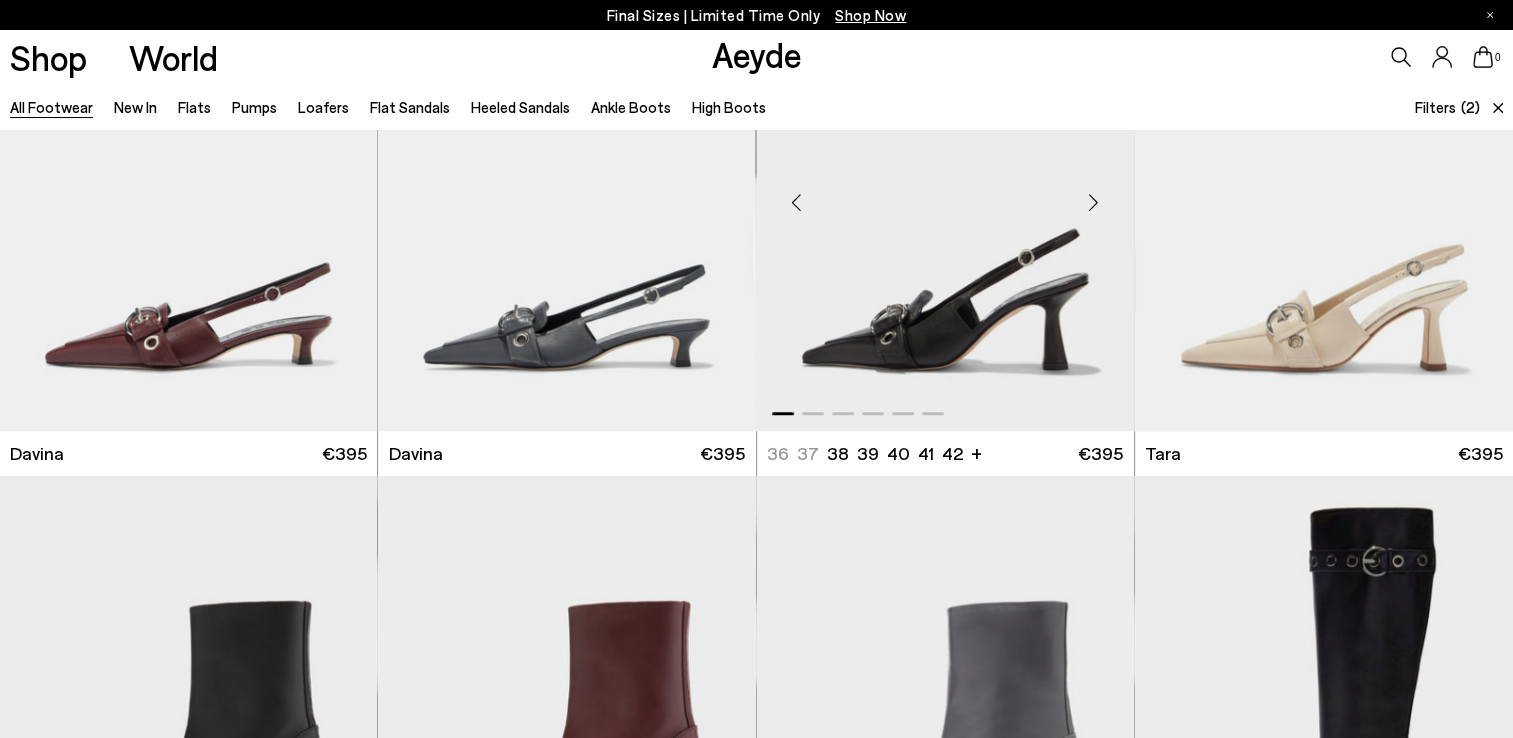 click at bounding box center (1094, 202) 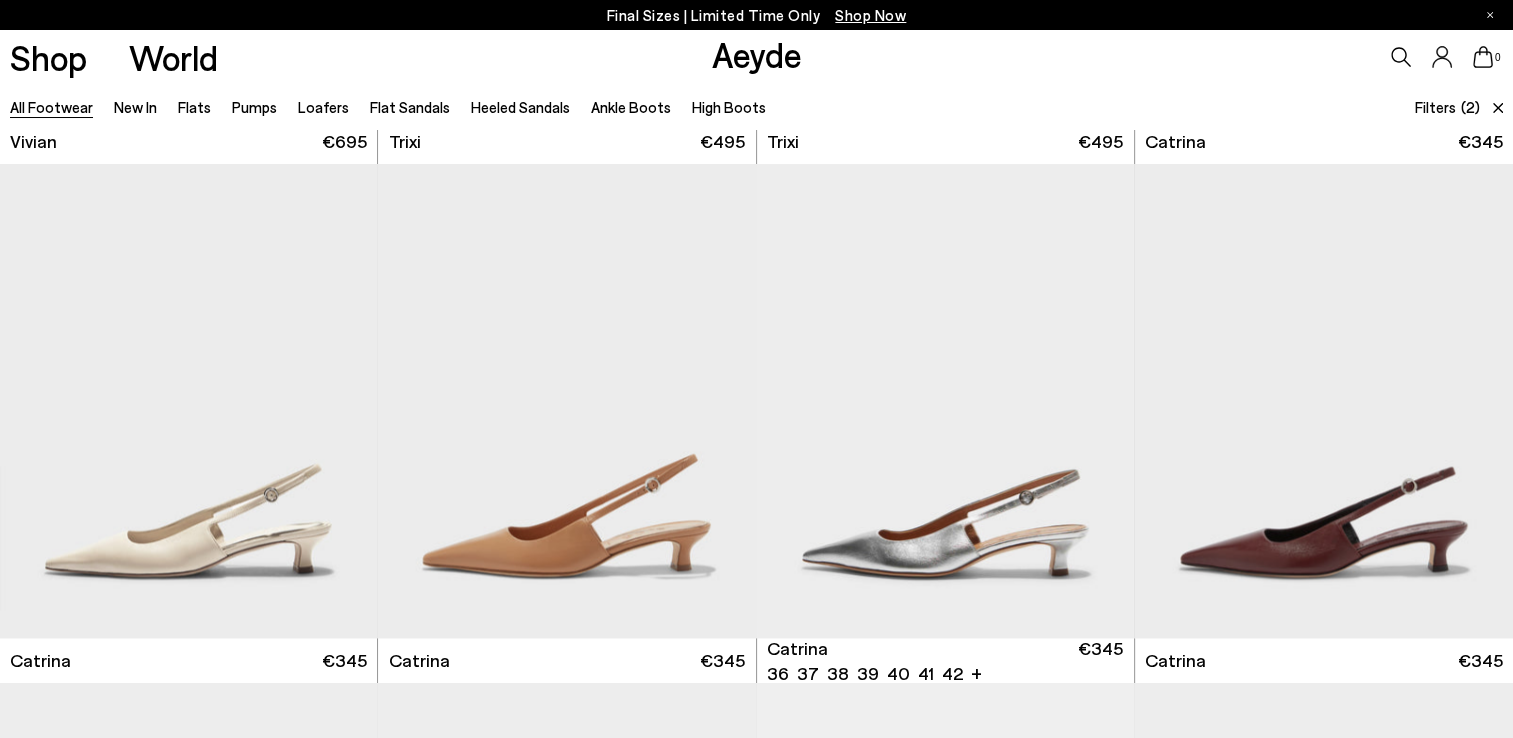 scroll, scrollTop: 10400, scrollLeft: 0, axis: vertical 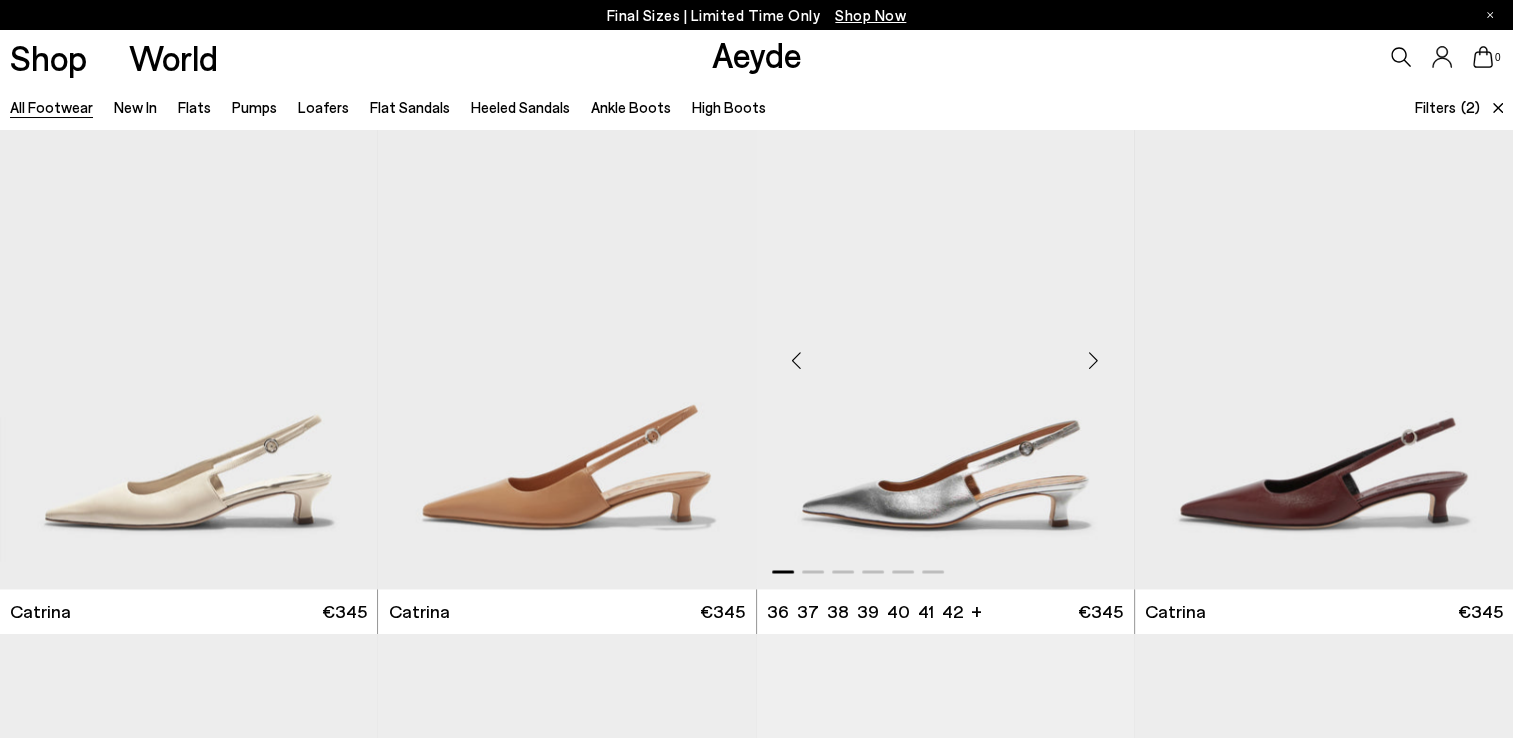 click at bounding box center (1094, 360) 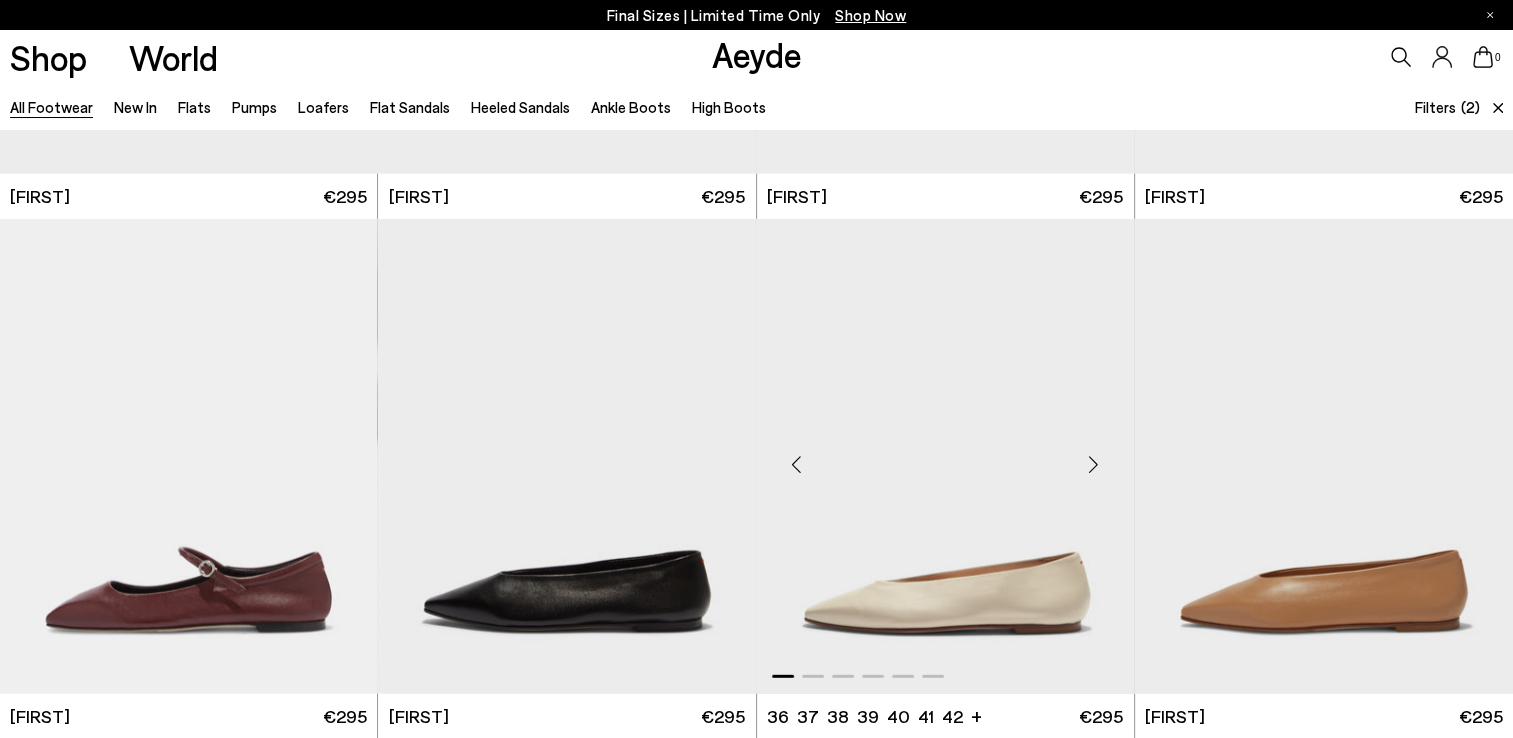scroll, scrollTop: 13400, scrollLeft: 0, axis: vertical 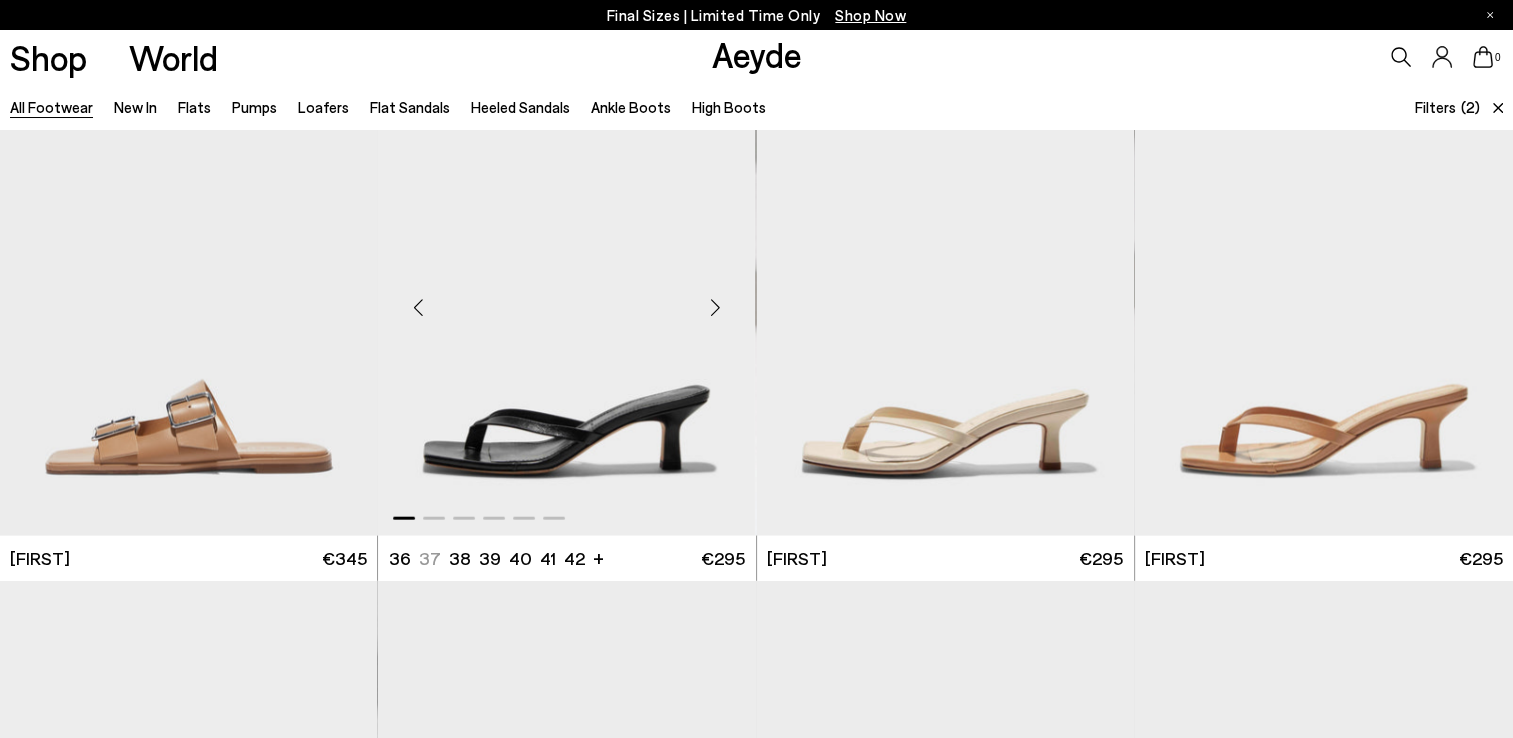 click at bounding box center [716, 307] 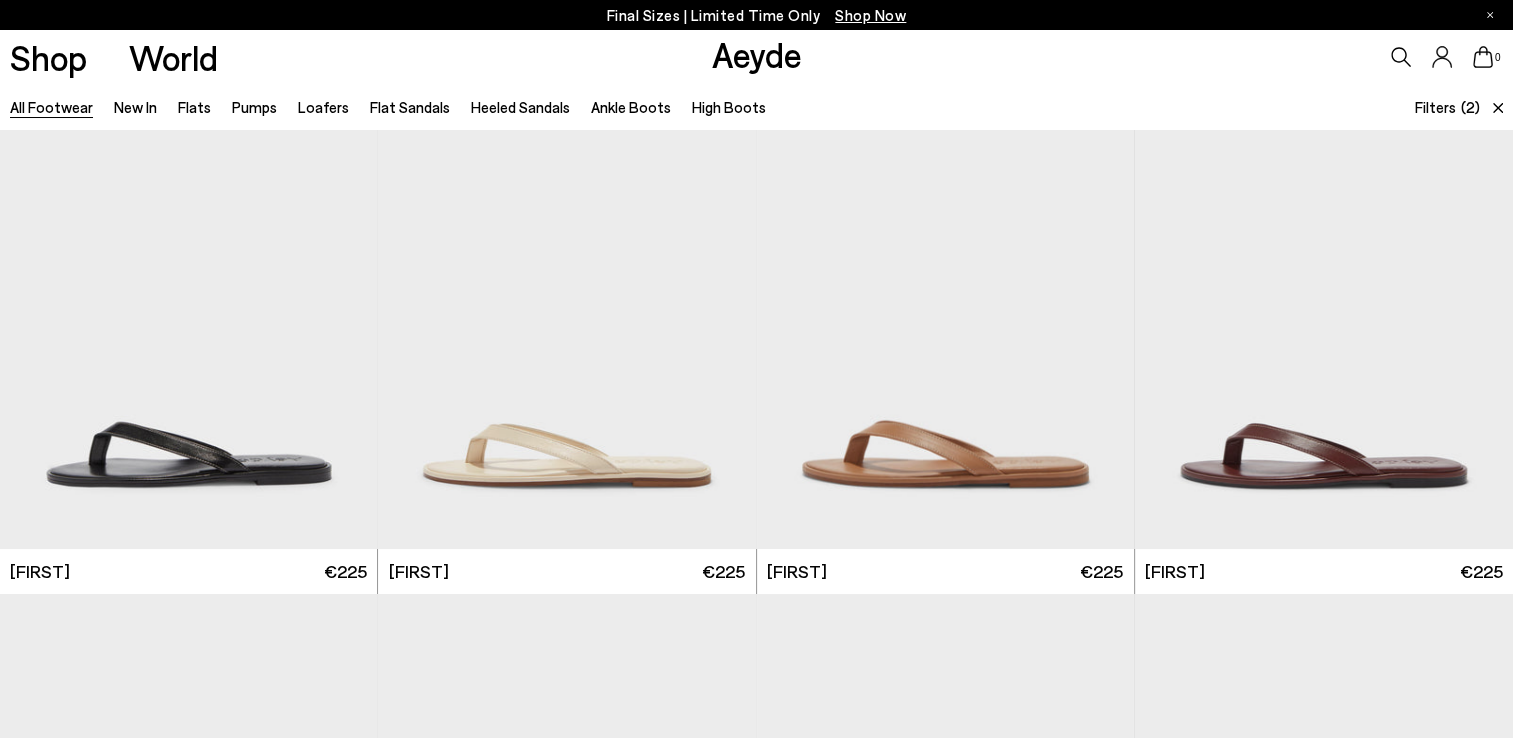scroll, scrollTop: 23000, scrollLeft: 0, axis: vertical 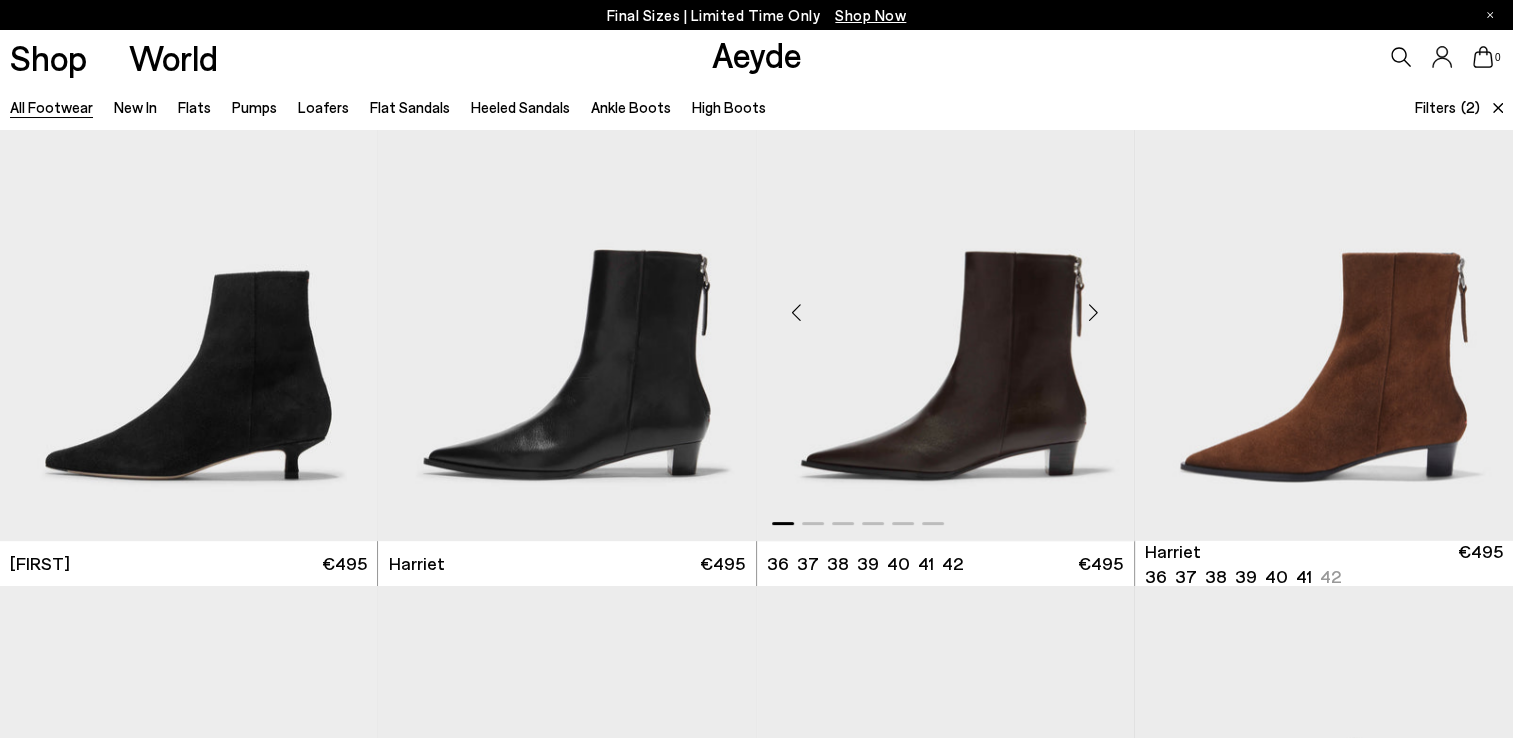 click at bounding box center (1094, 312) 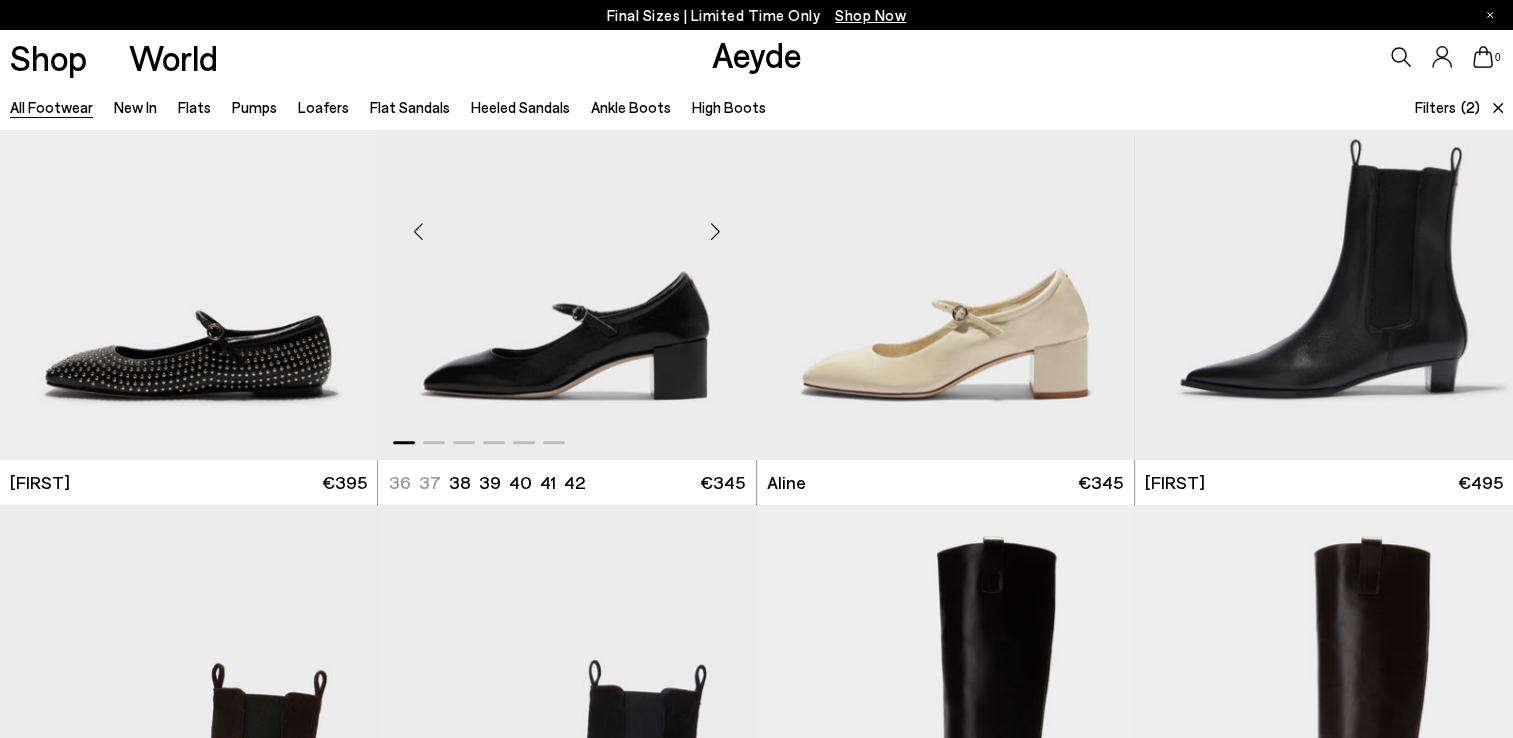 scroll, scrollTop: 31200, scrollLeft: 0, axis: vertical 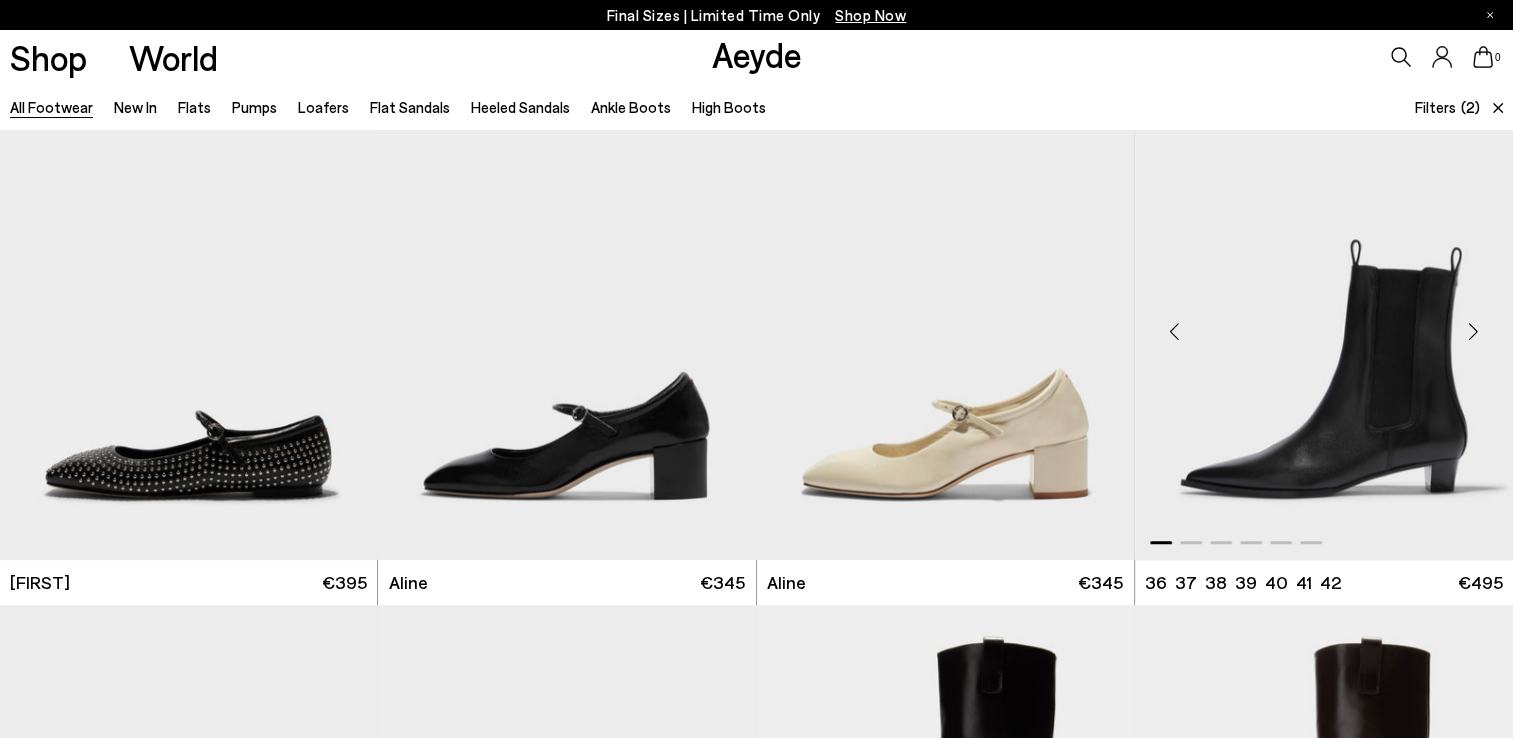 click at bounding box center [1473, 331] 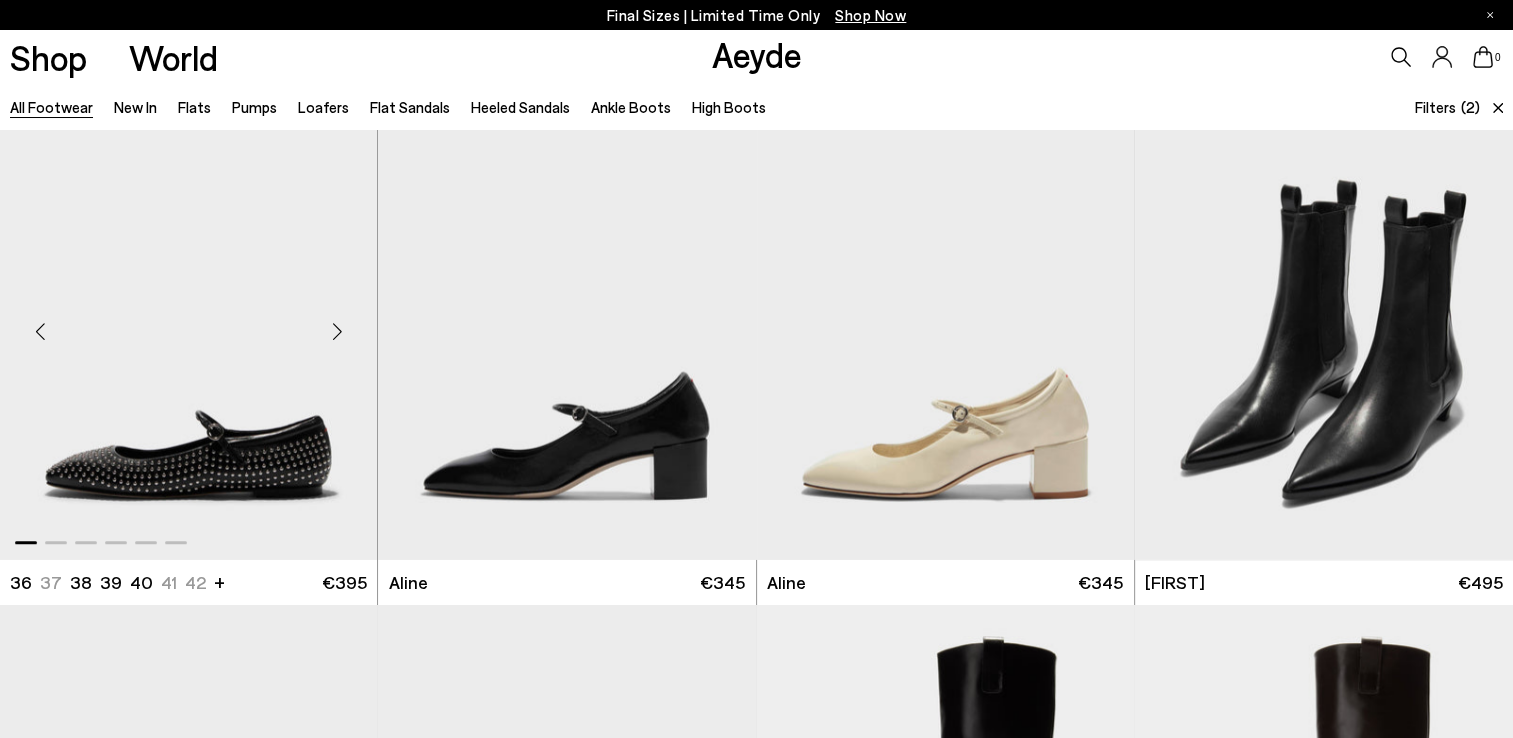 click at bounding box center (337, 331) 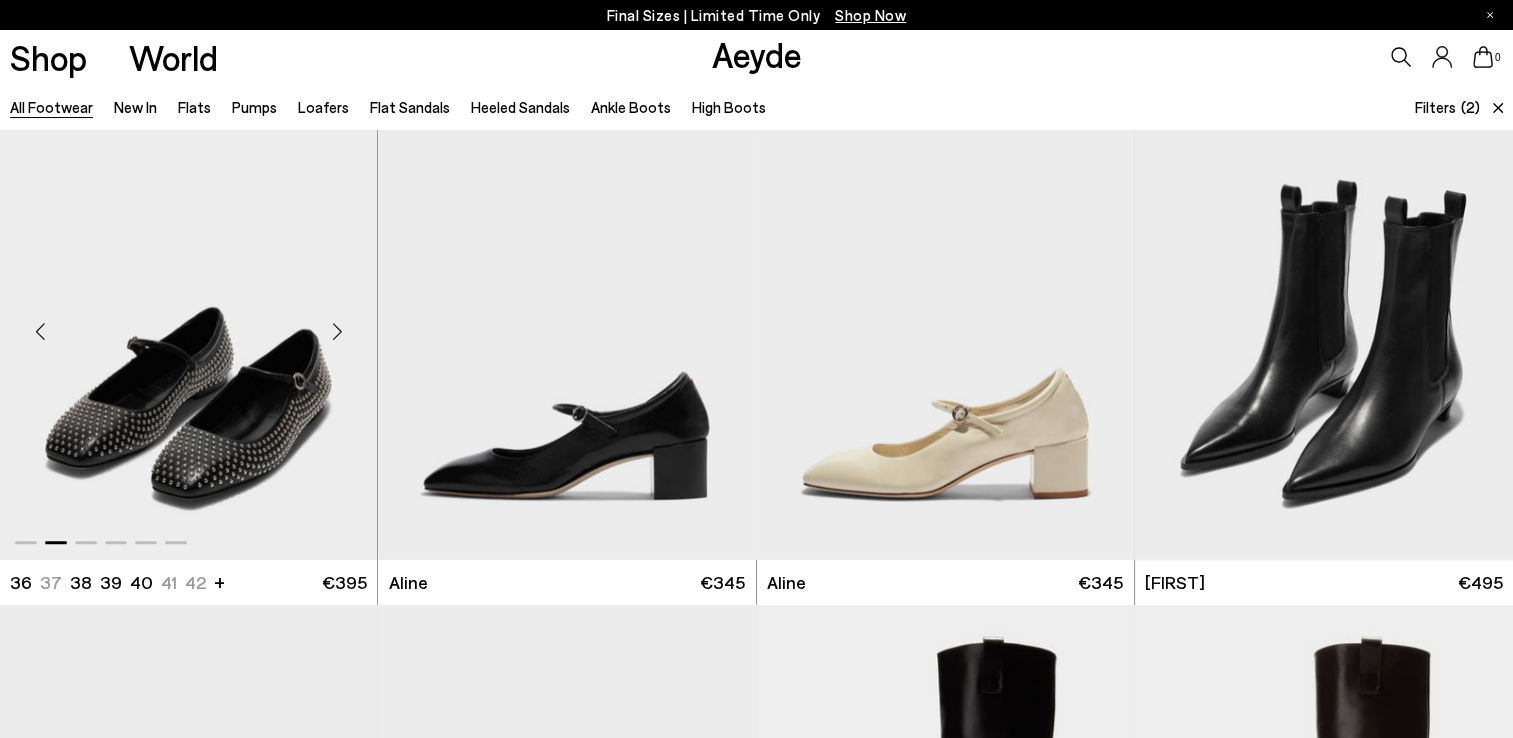 click at bounding box center [337, 331] 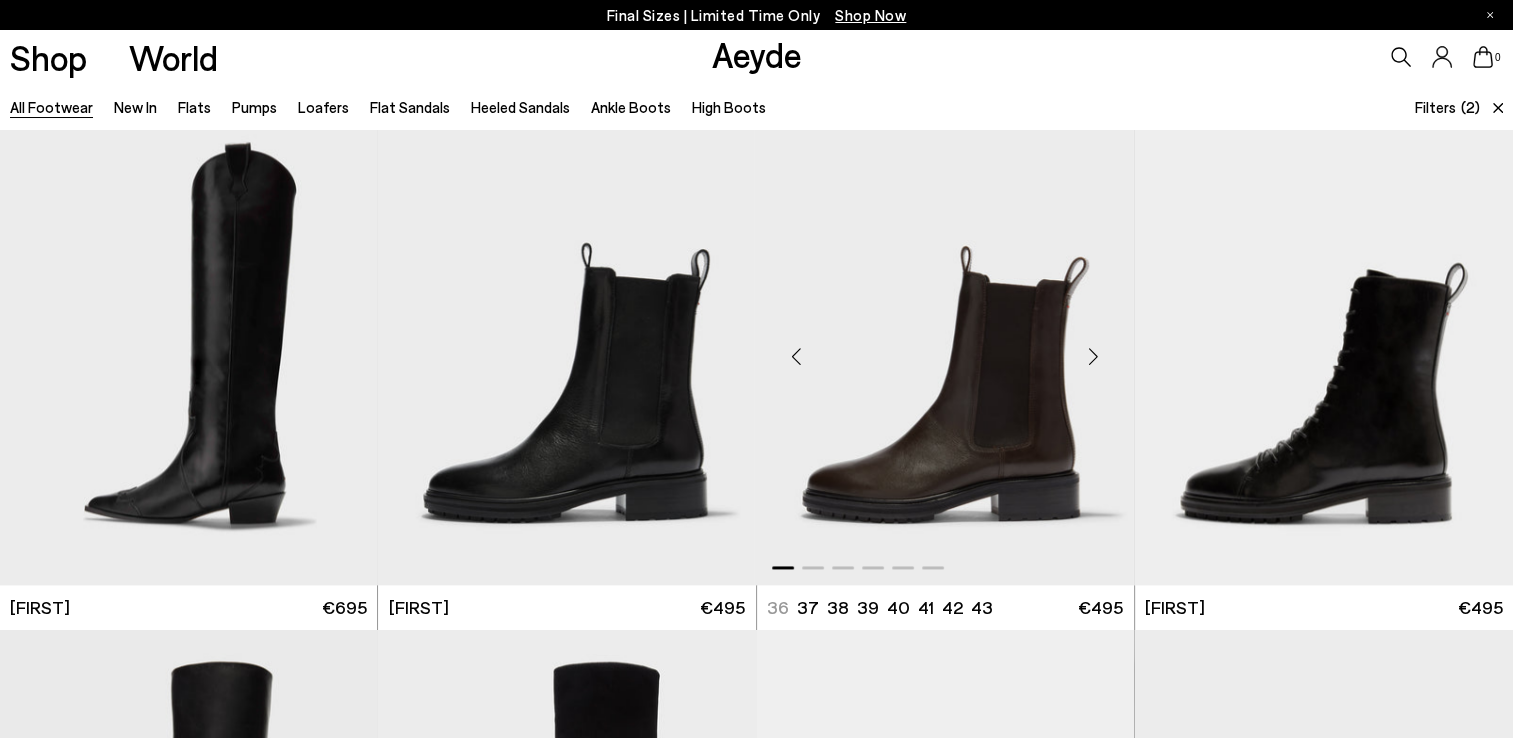 scroll, scrollTop: 32700, scrollLeft: 0, axis: vertical 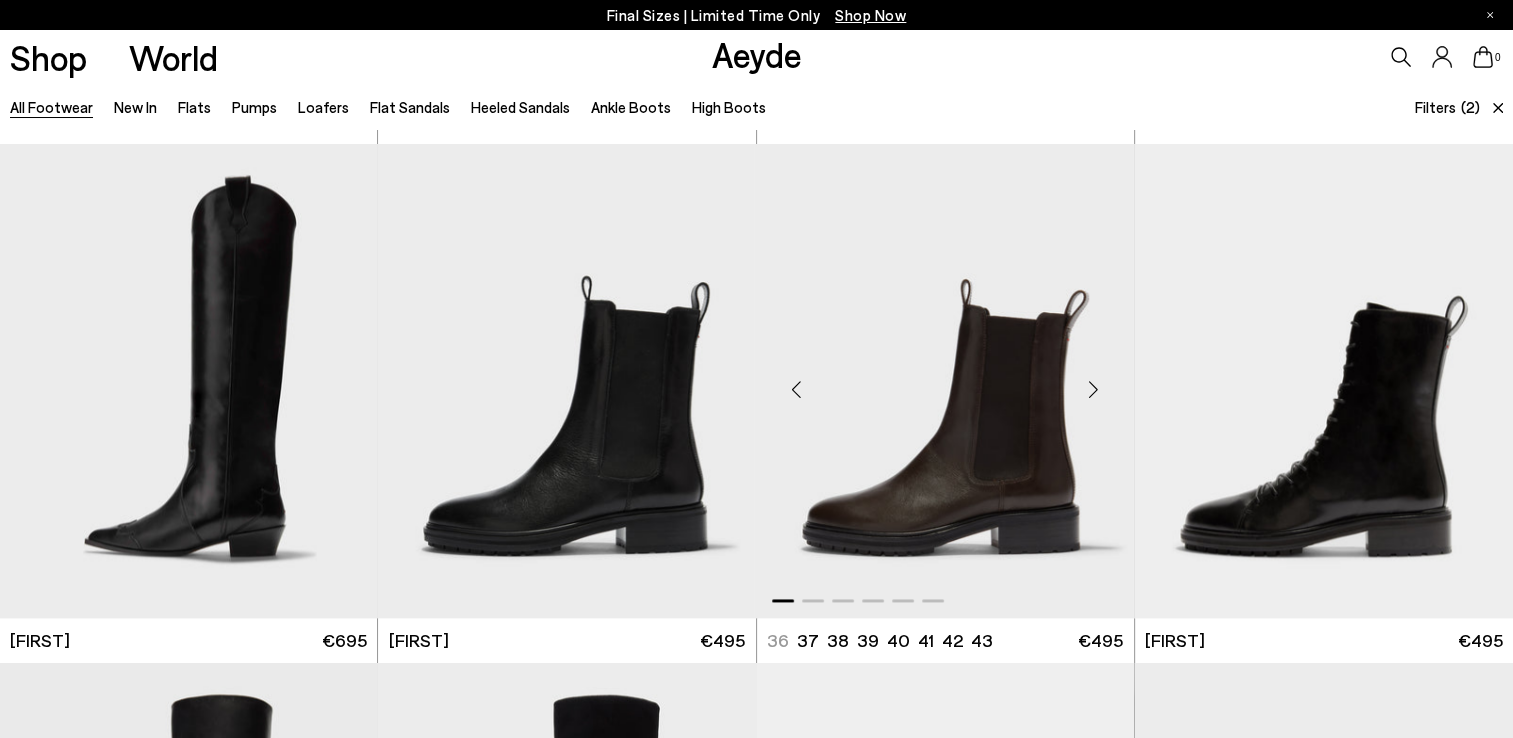 click at bounding box center [1094, 389] 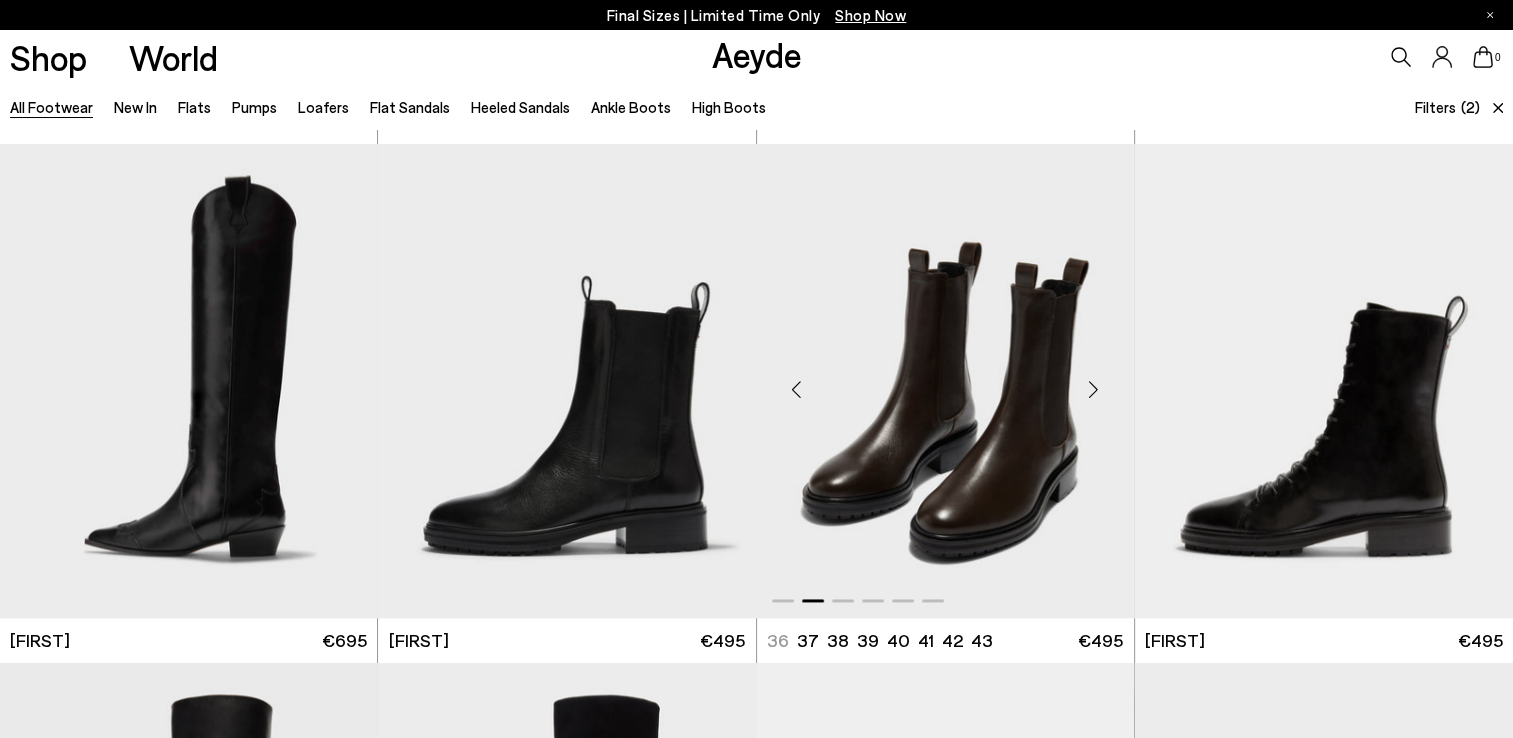 click at bounding box center [1094, 389] 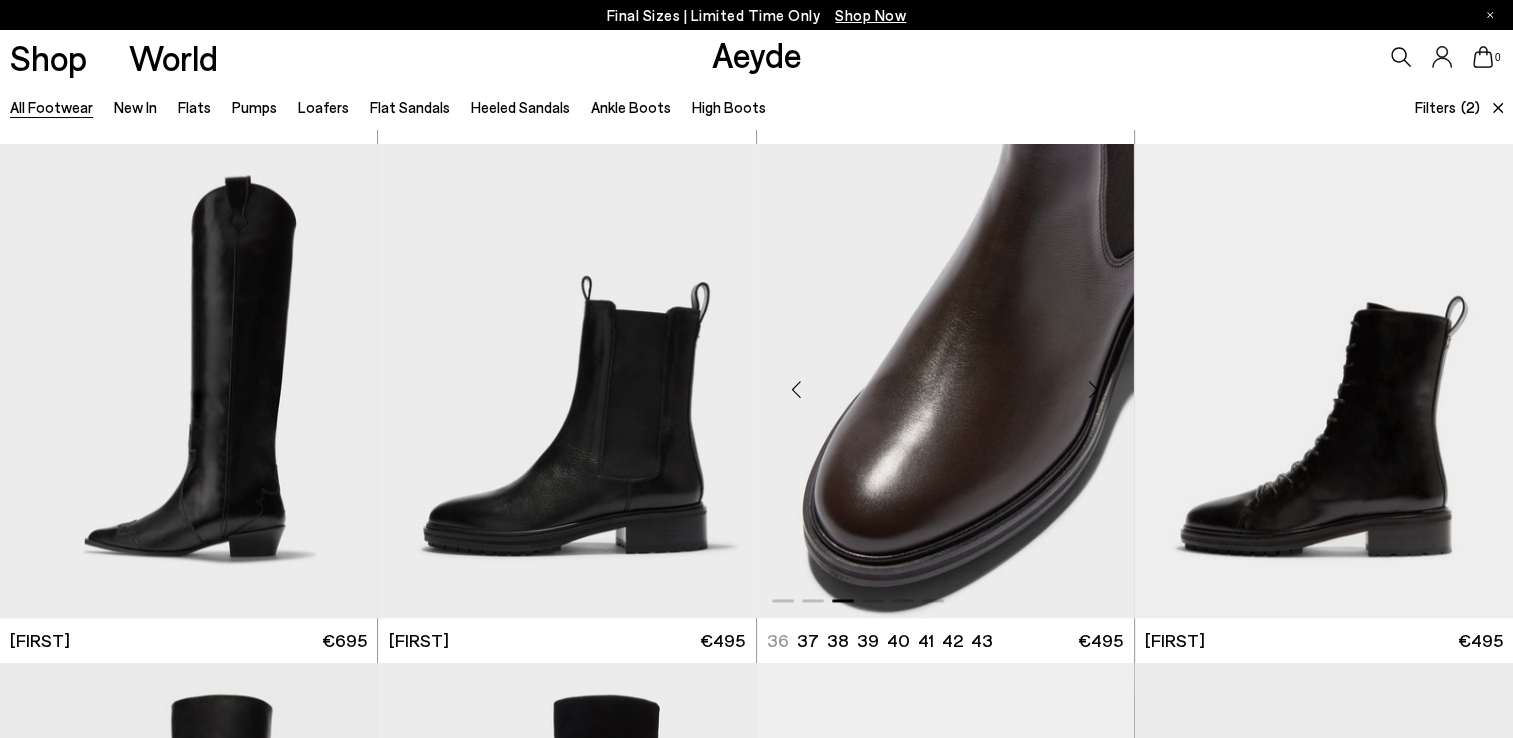 click at bounding box center (1094, 389) 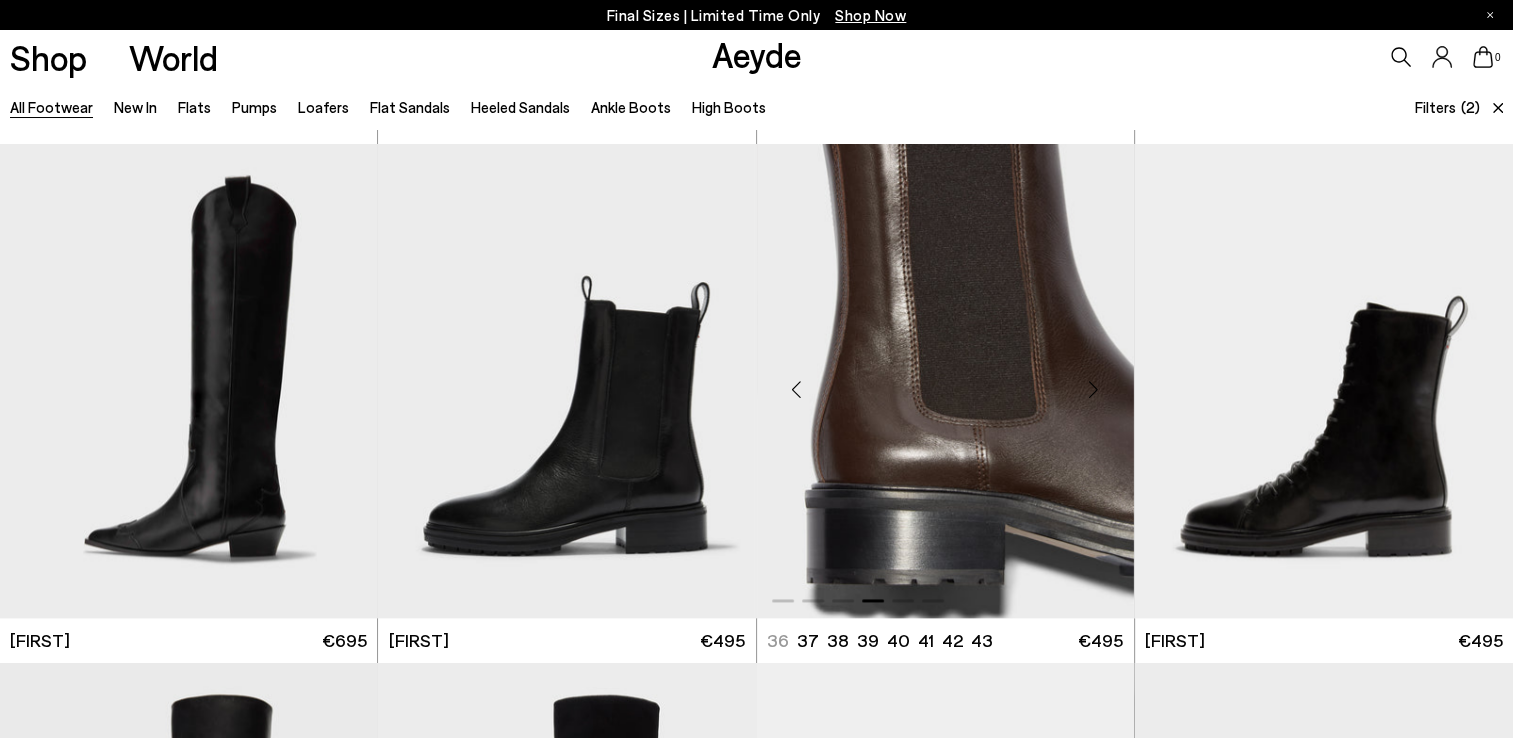 click at bounding box center (1094, 389) 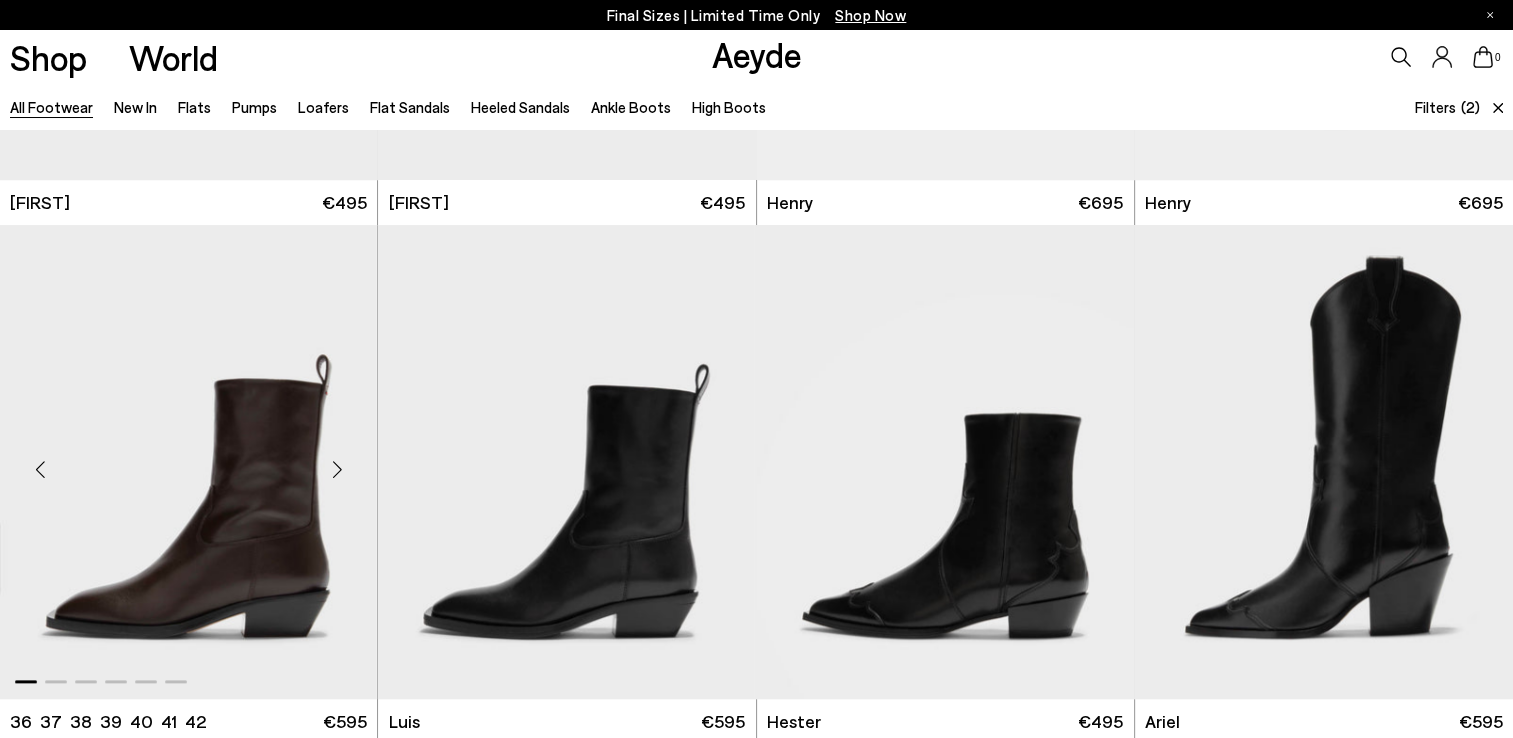 scroll, scrollTop: 31600, scrollLeft: 0, axis: vertical 